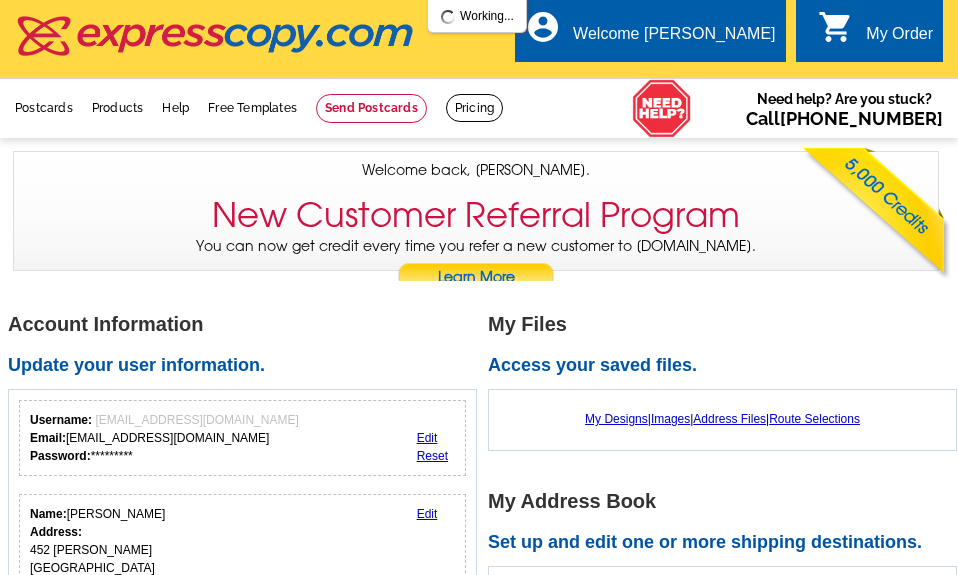 scroll, scrollTop: 0, scrollLeft: 0, axis: both 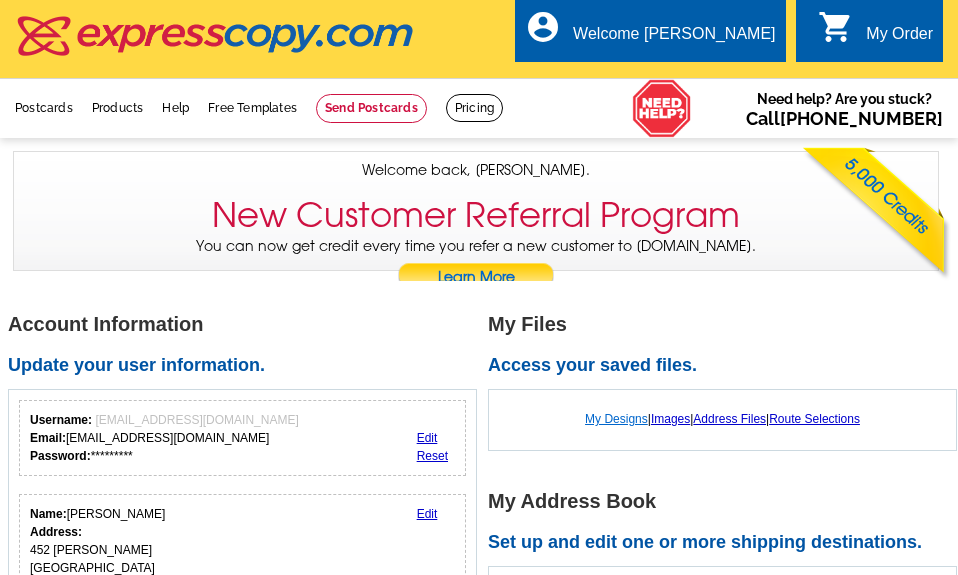 click on "My Designs" at bounding box center (616, 419) 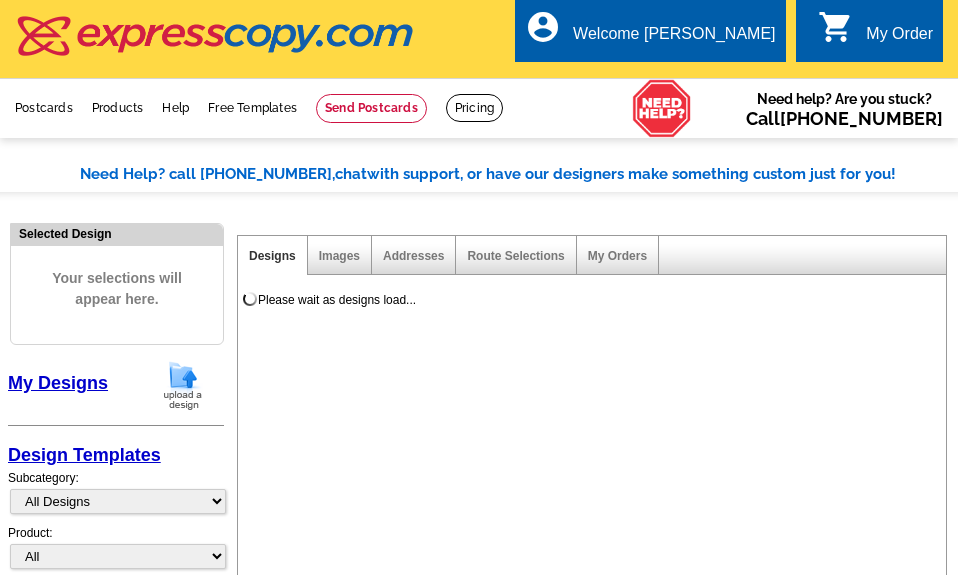 scroll, scrollTop: 0, scrollLeft: 0, axis: both 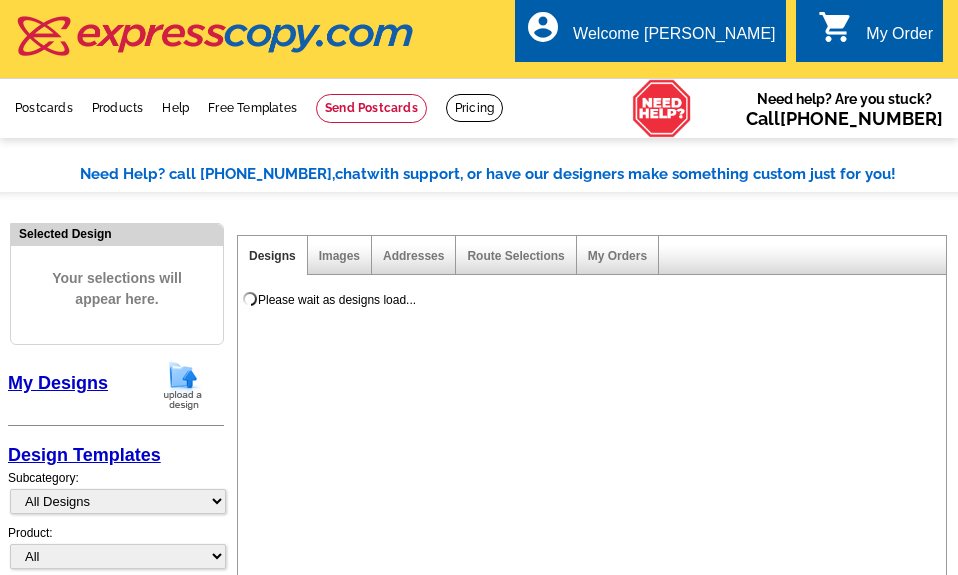 click at bounding box center [183, 385] 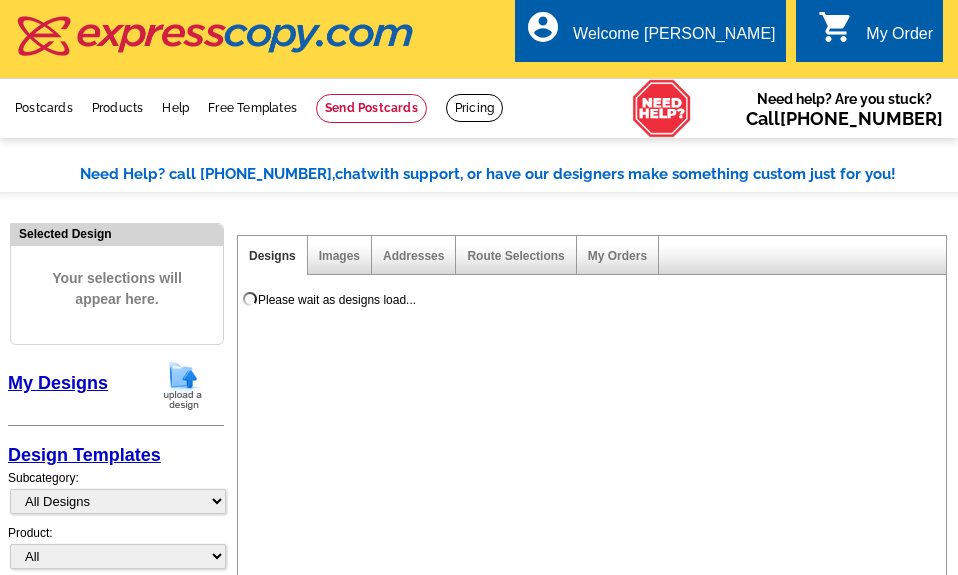 scroll, scrollTop: 0, scrollLeft: 0, axis: both 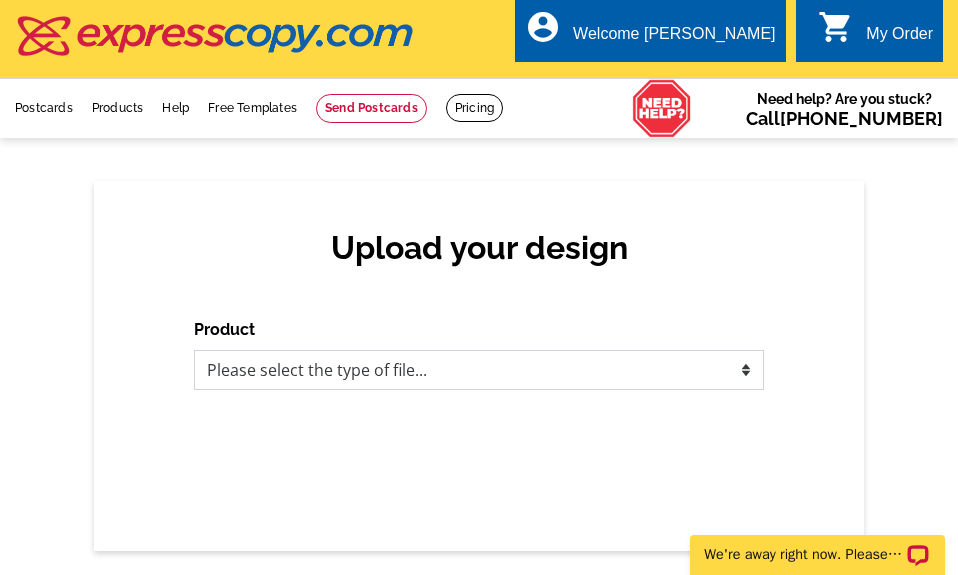 click on "Please select the type of file...
Postcards
Business Cards
Letters and flyers
Greeting Cards
Door Hangers" at bounding box center [479, 370] 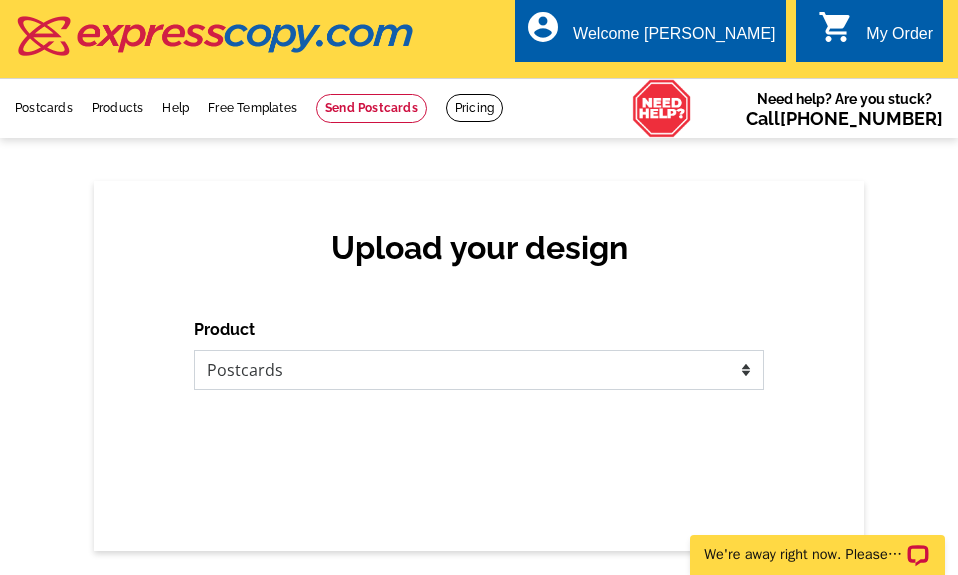 click on "Please select the type of file...
Postcards
Business Cards
Letters and flyers
Greeting Cards
Door Hangers" at bounding box center [479, 370] 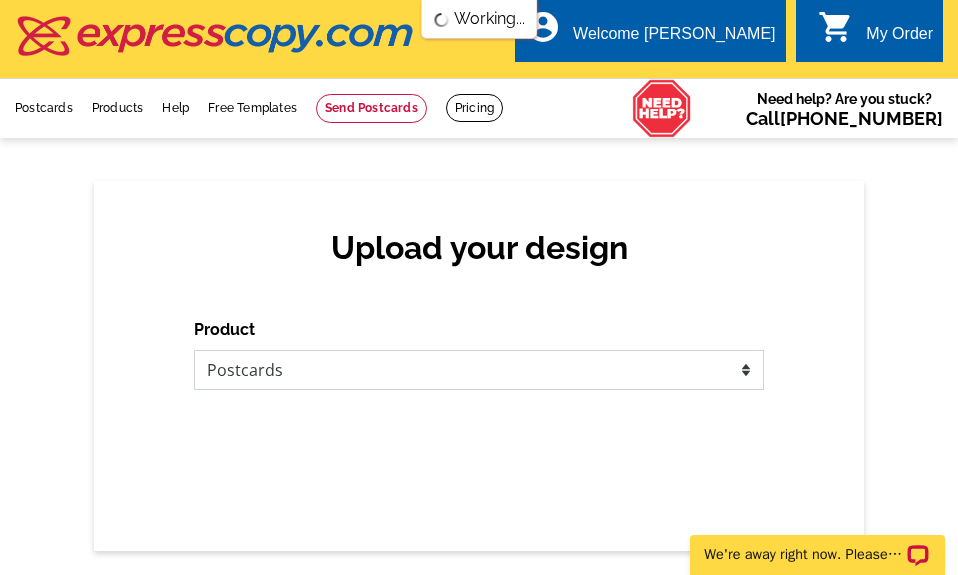 scroll, scrollTop: 0, scrollLeft: 0, axis: both 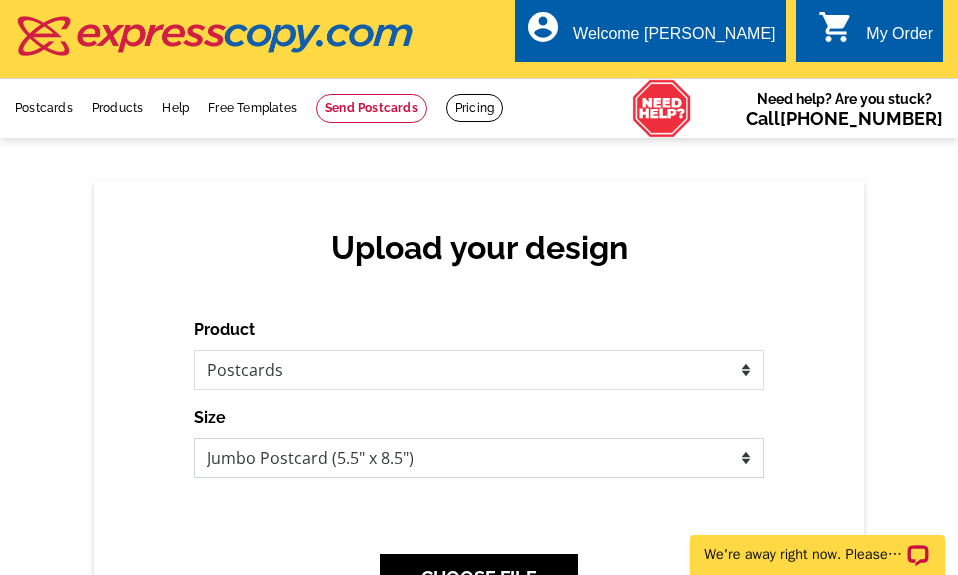 click on "Jumbo Postcard (5.5" x 8.5") Regular Postcard (4.25" x 5.6") Panoramic Postcard (5.75" x 11.25") Giant Postcard (8.5" x 11") EDDM Postcard (6.125" x 8.25")" at bounding box center [479, 458] 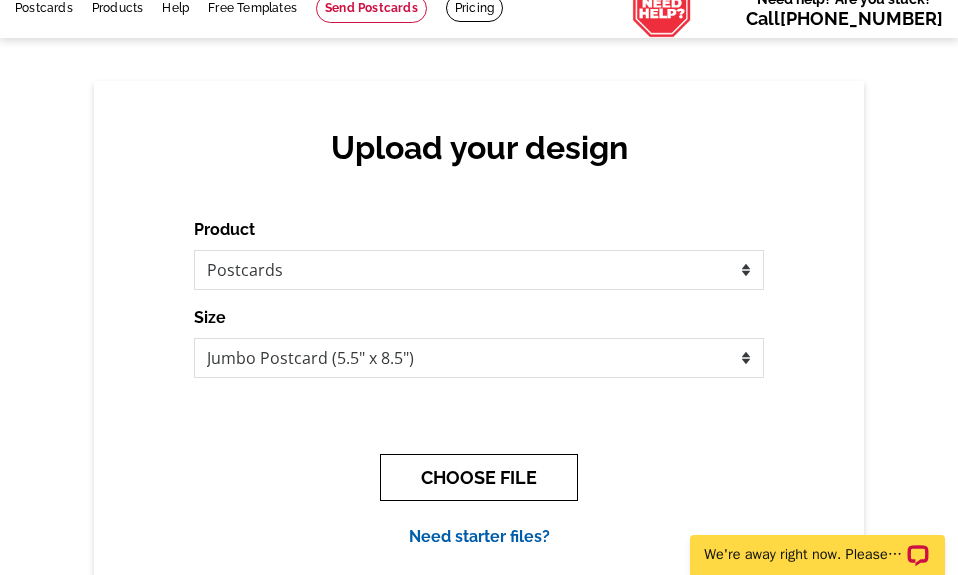 click on "CHOOSE FILE" at bounding box center (479, 477) 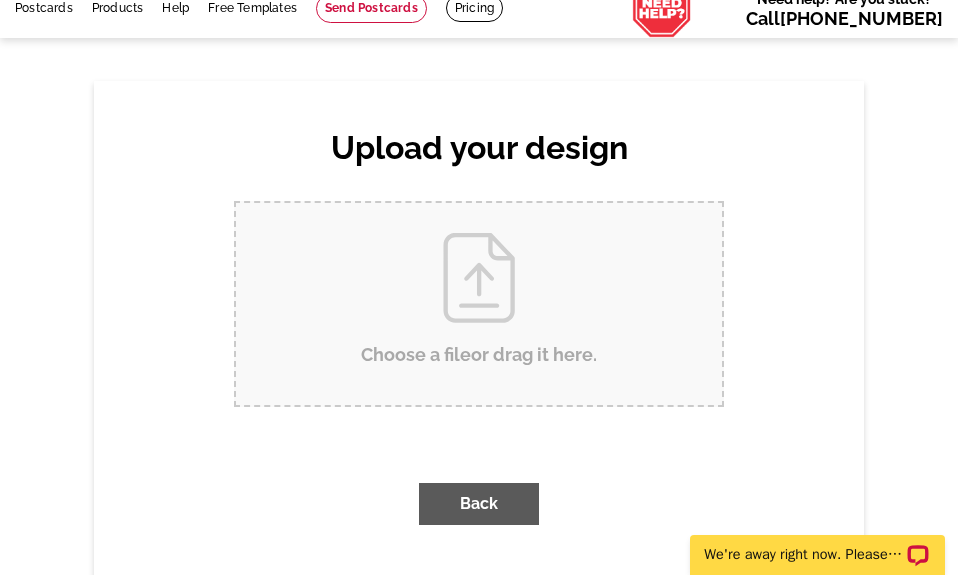 scroll, scrollTop: 0, scrollLeft: 0, axis: both 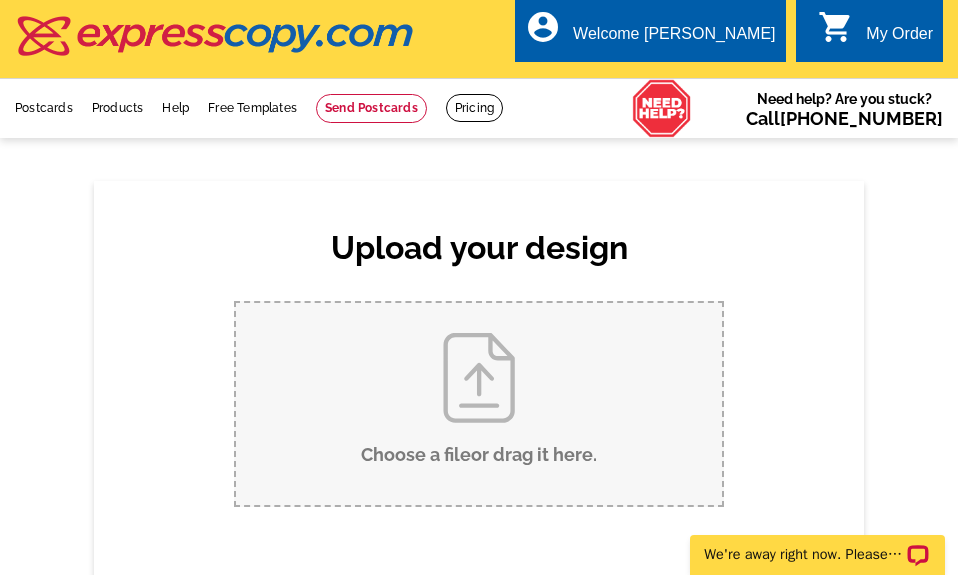 click on "Choose a file  or drag it here ." at bounding box center [479, 404] 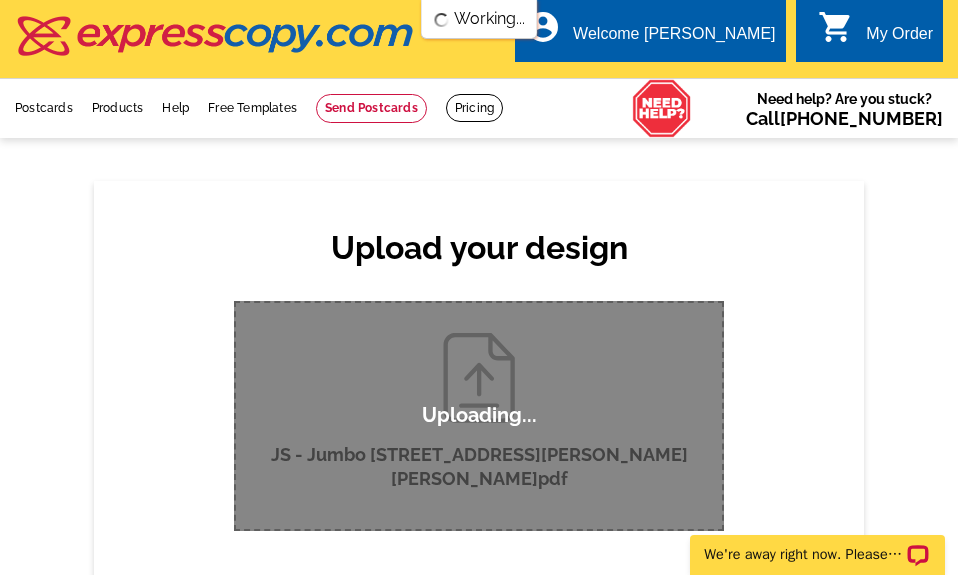 type 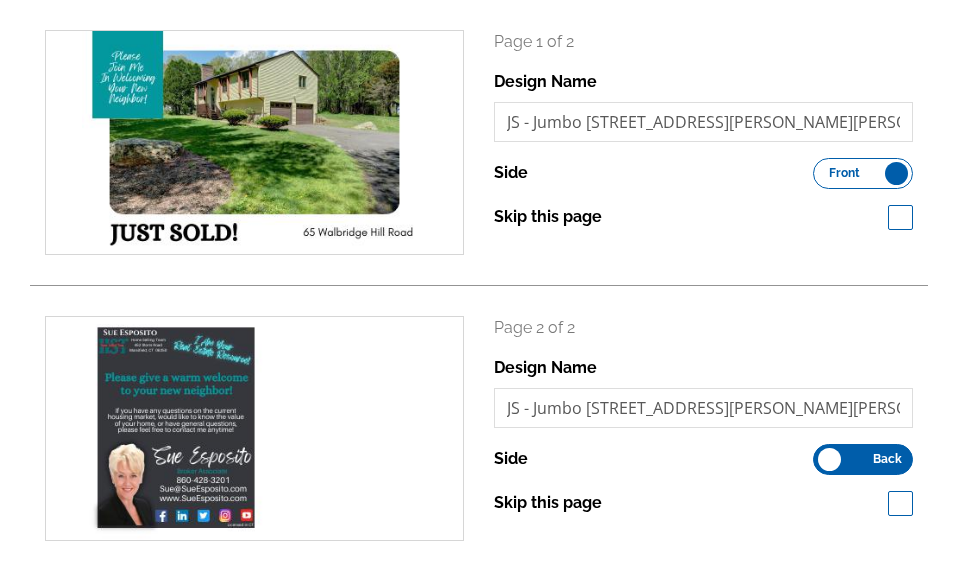 scroll, scrollTop: 400, scrollLeft: 0, axis: vertical 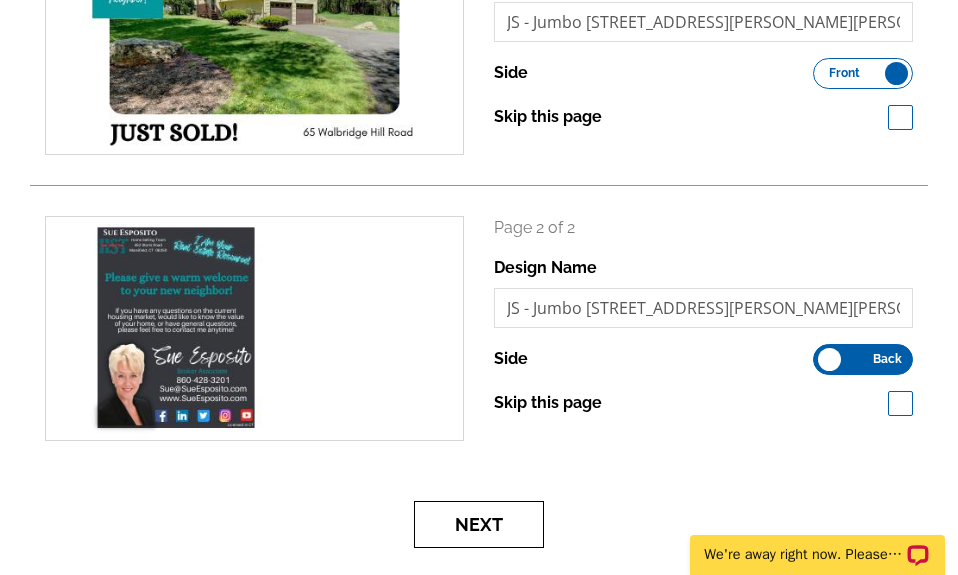 click on "Next" at bounding box center (479, 524) 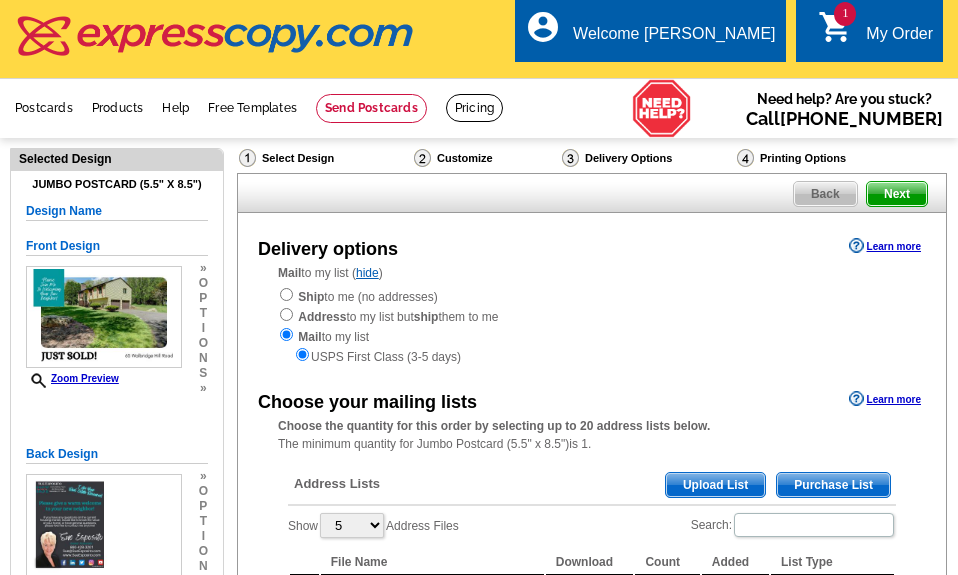 scroll, scrollTop: 0, scrollLeft: 0, axis: both 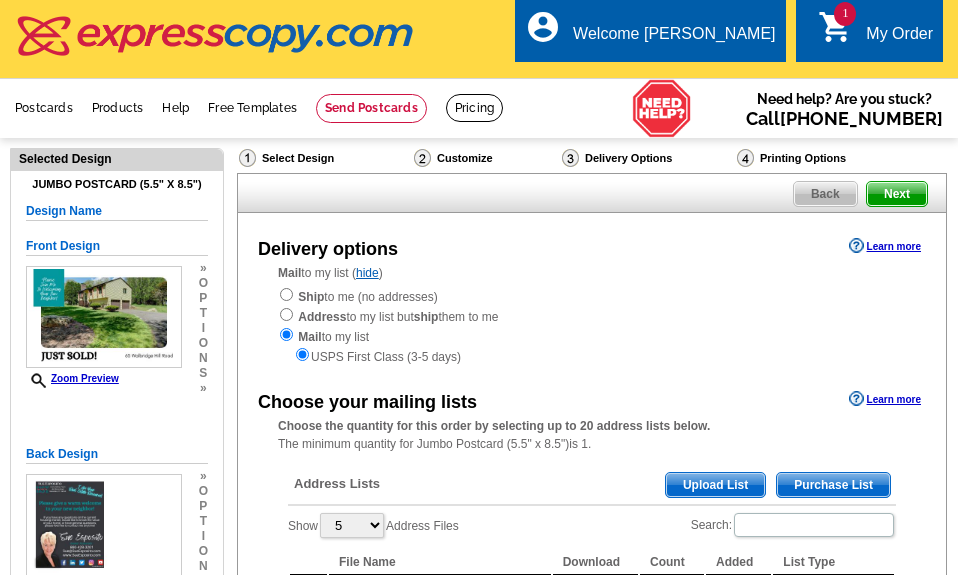 click on "Upload List" at bounding box center [715, 485] 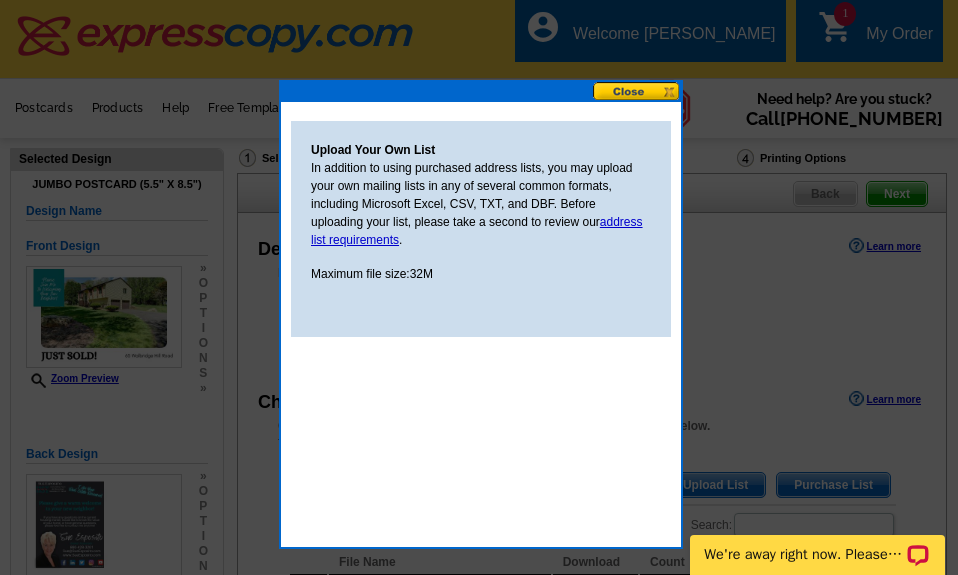 scroll, scrollTop: 0, scrollLeft: 0, axis: both 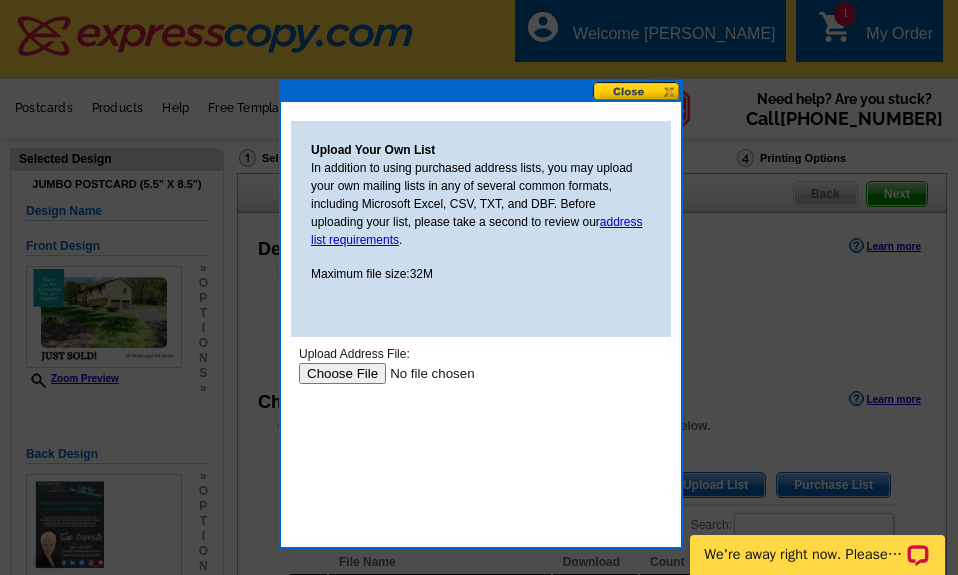click at bounding box center [425, 373] 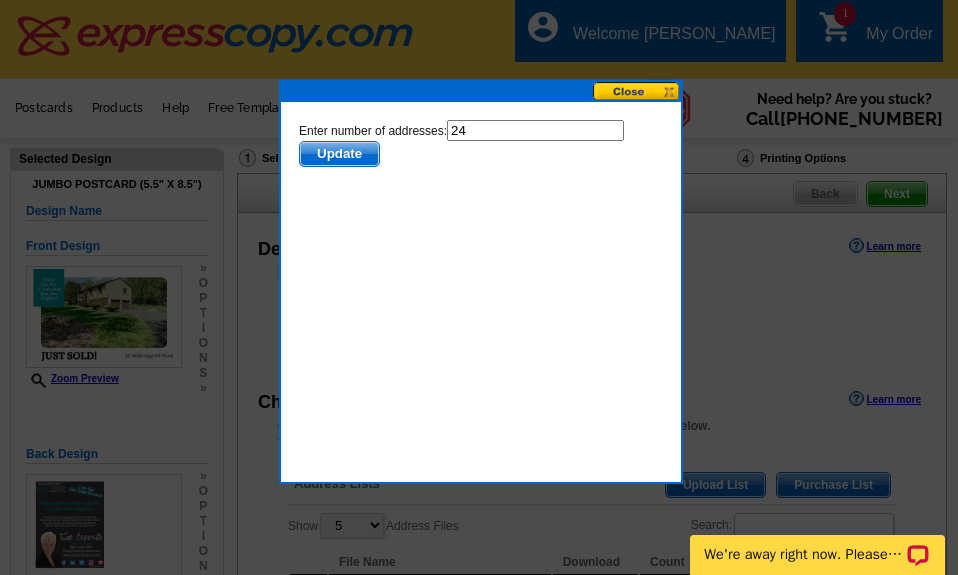 scroll, scrollTop: 0, scrollLeft: 0, axis: both 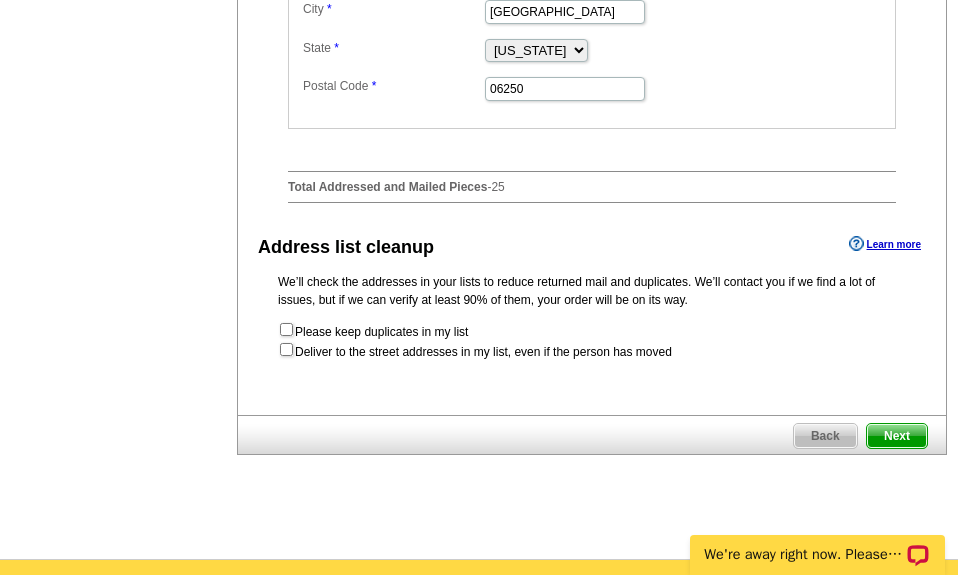 click on "Next" at bounding box center [897, 436] 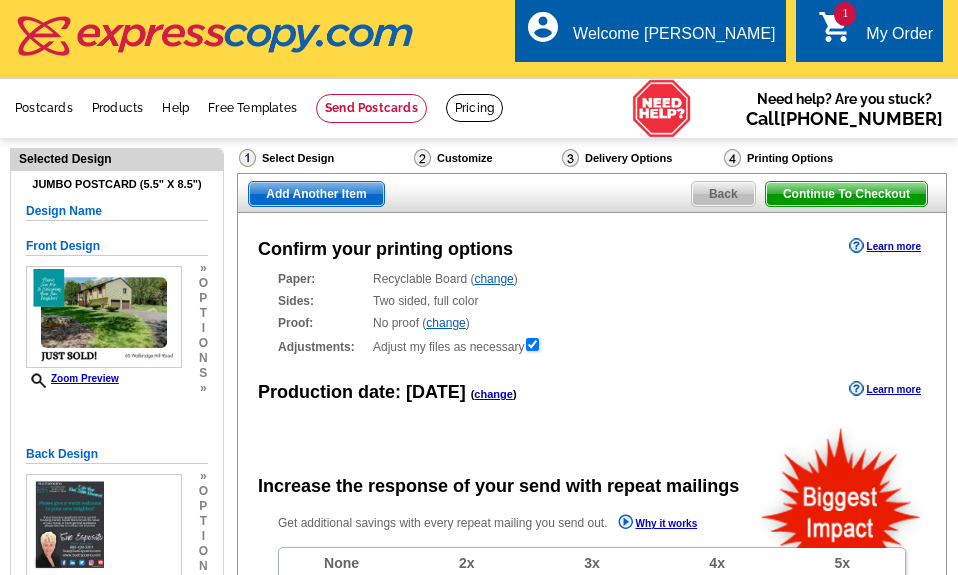 scroll, scrollTop: 0, scrollLeft: 0, axis: both 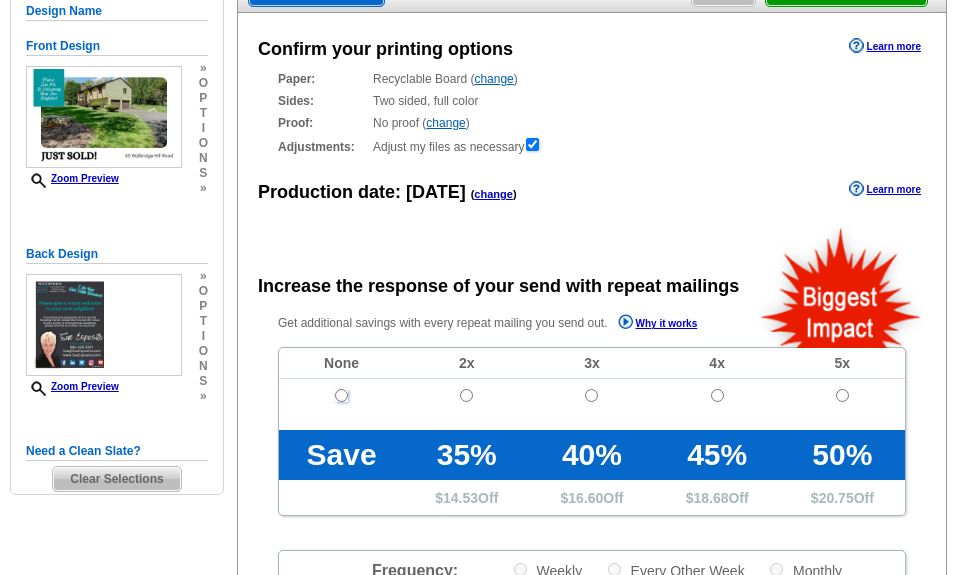 click at bounding box center [341, 395] 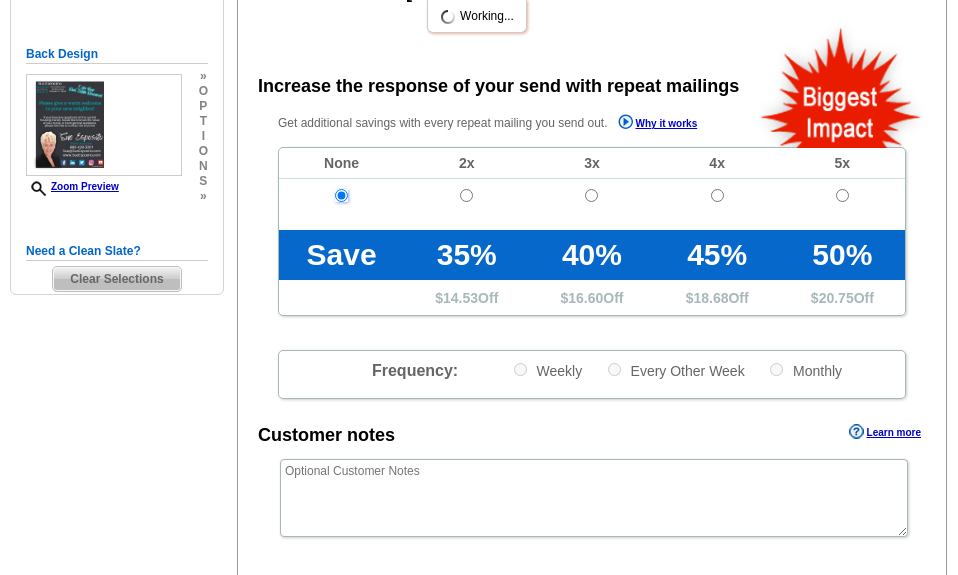 scroll, scrollTop: 500, scrollLeft: 0, axis: vertical 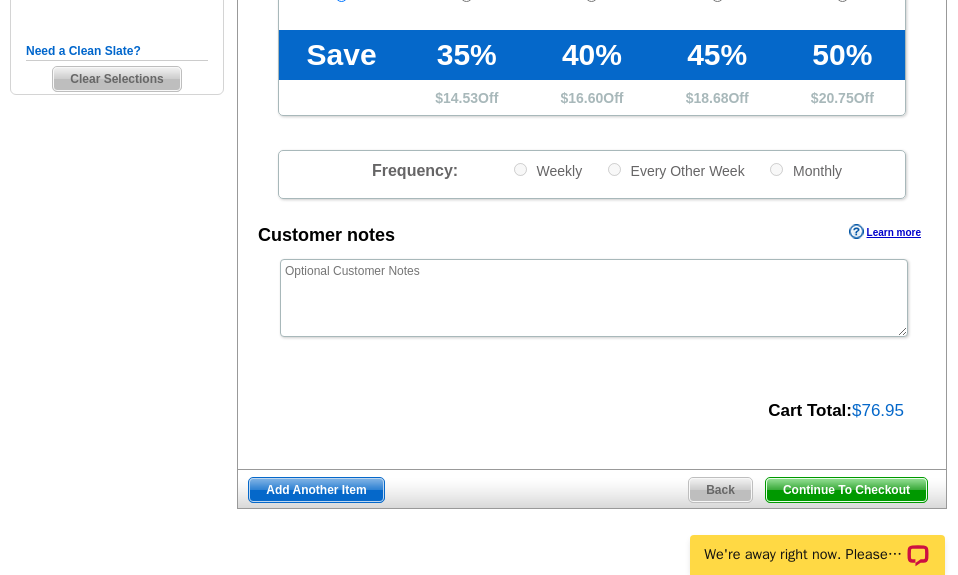 click on "Add Another Item" at bounding box center (316, 490) 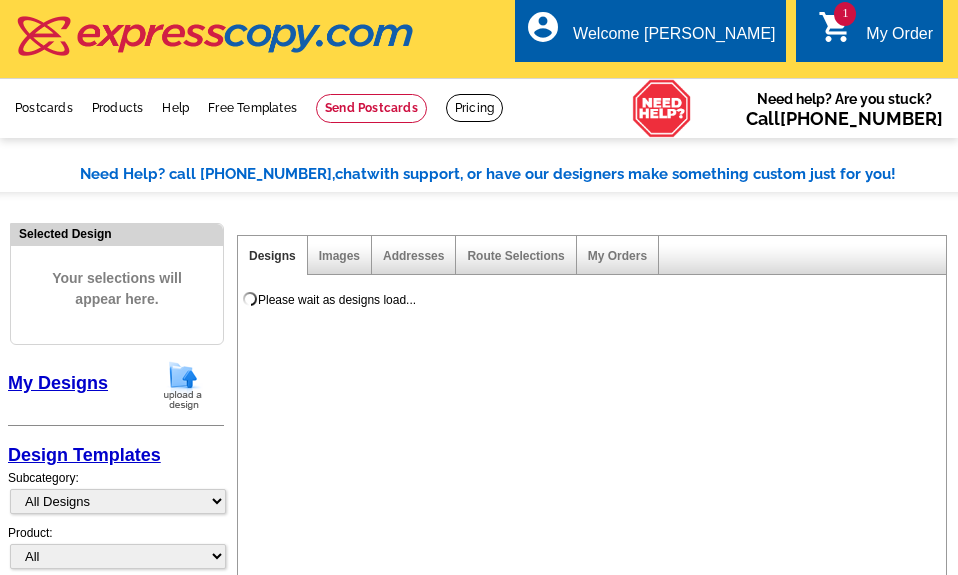 scroll, scrollTop: 0, scrollLeft: 0, axis: both 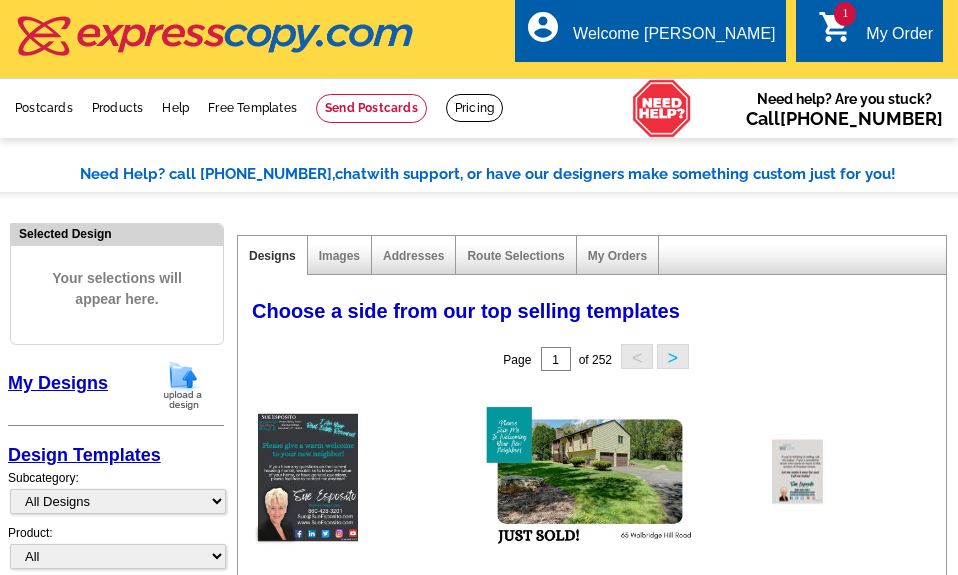 click at bounding box center [183, 385] 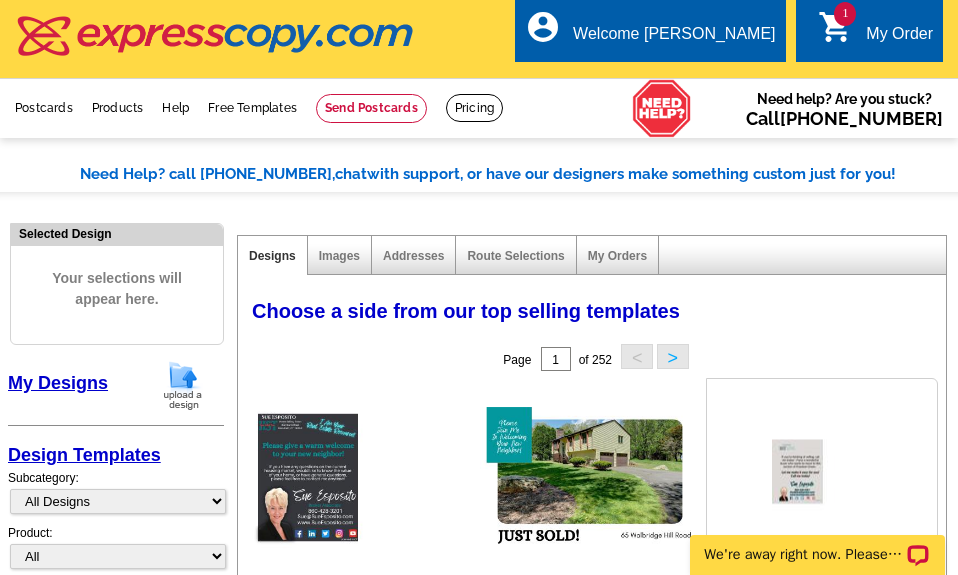 scroll, scrollTop: 0, scrollLeft: 0, axis: both 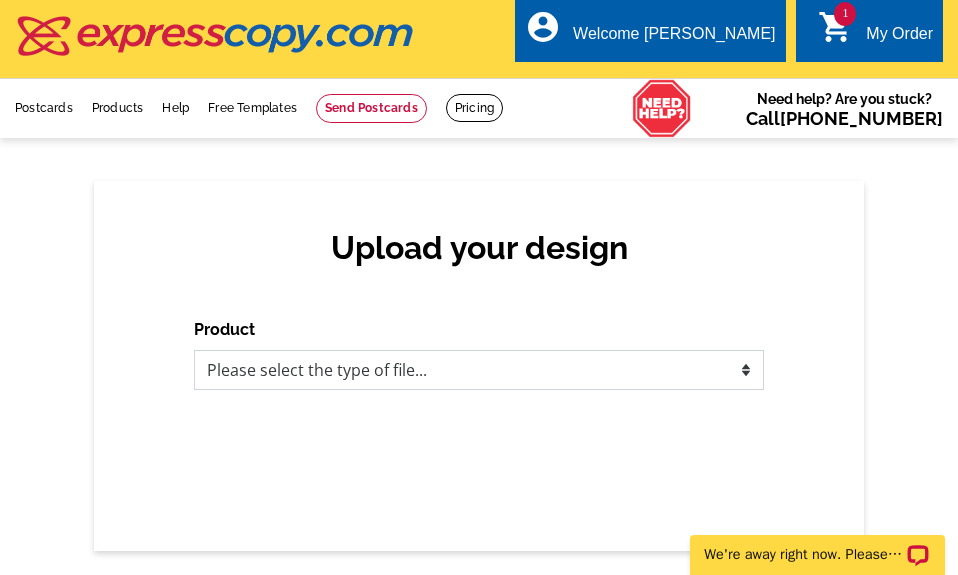 click on "Please select the type of file...
Postcards
Business Cards
Letters and flyers
Greeting Cards
Door Hangers" at bounding box center [479, 370] 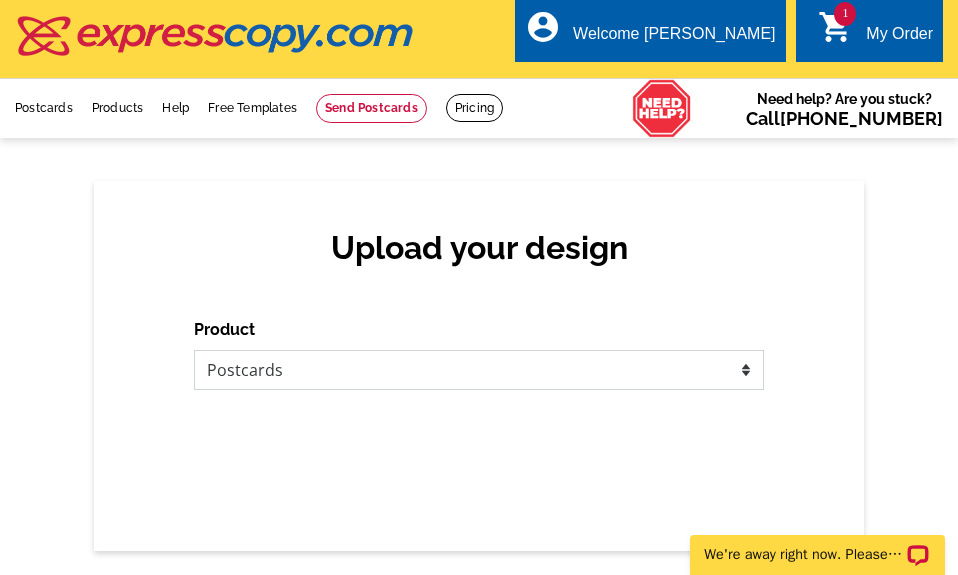 click on "Please select the type of file...
Postcards
Business Cards
Letters and flyers
Greeting Cards
Door Hangers" at bounding box center [479, 370] 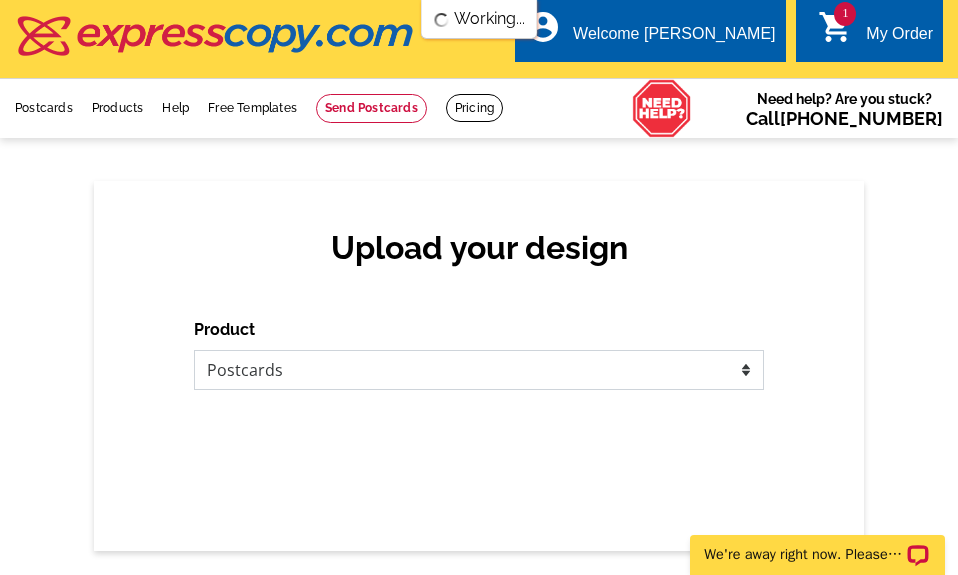 scroll, scrollTop: 0, scrollLeft: 0, axis: both 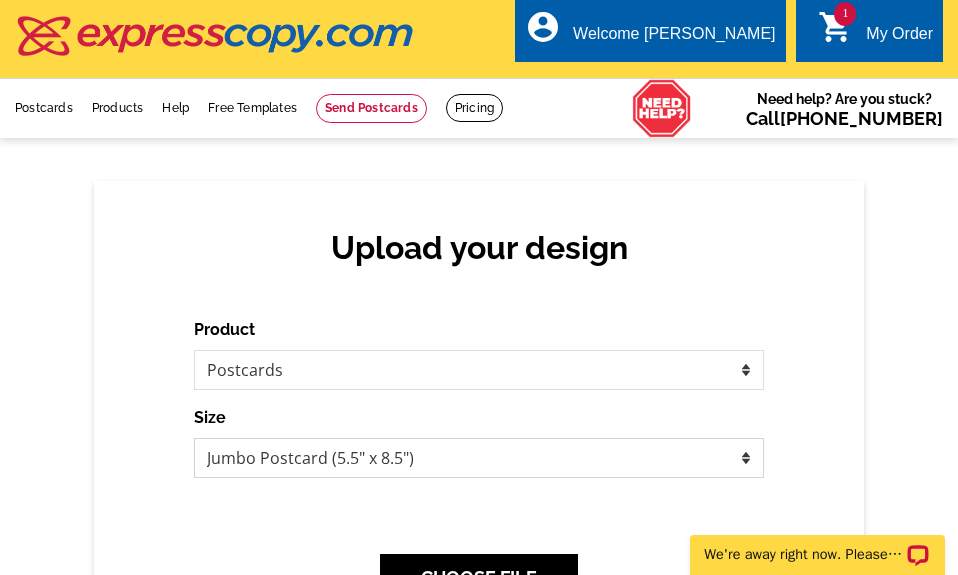 click on "Jumbo Postcard (5.5" x 8.5") Regular Postcard (4.25" x 5.6") Panoramic Postcard (5.75" x 11.25") Giant Postcard (8.5" x 11") EDDM Postcard (6.125" x 8.25")" at bounding box center [479, 458] 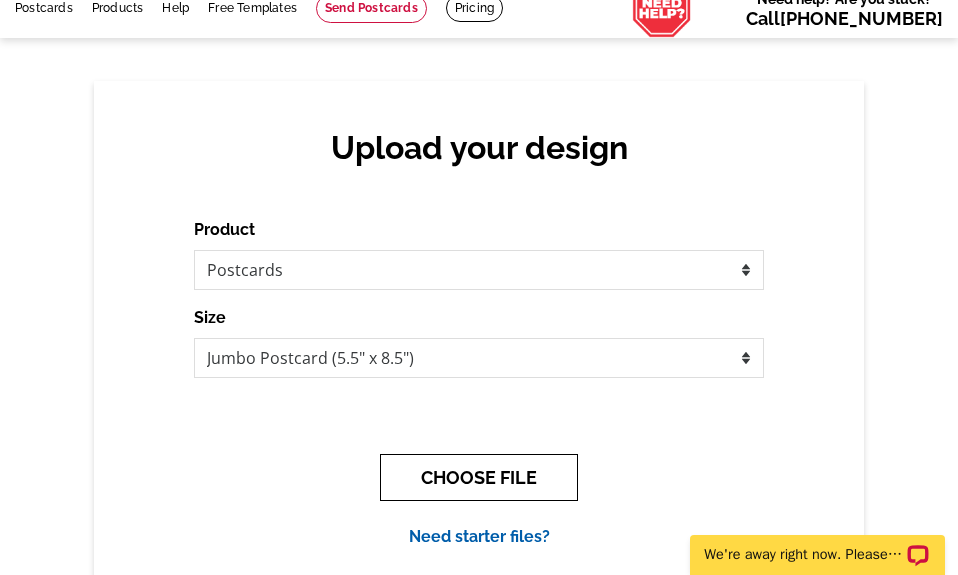 click on "CHOOSE FILE" at bounding box center [479, 477] 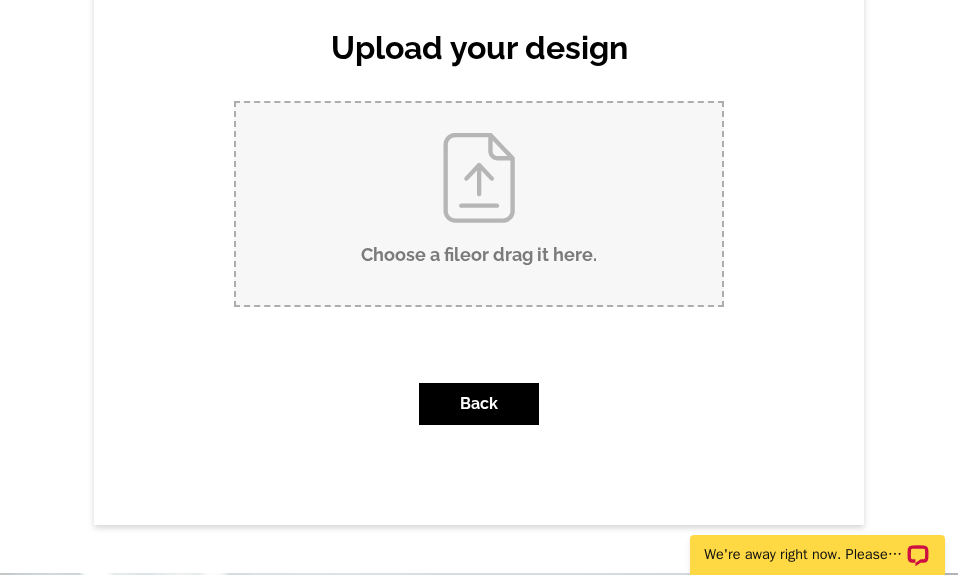 scroll, scrollTop: 100, scrollLeft: 0, axis: vertical 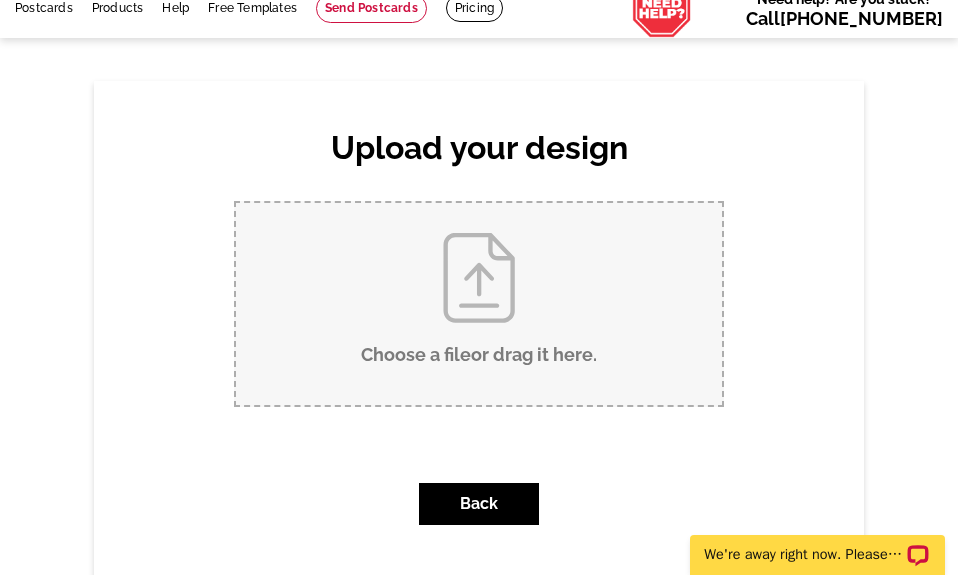 click on "Choose a file  or drag it here ." at bounding box center (479, 304) 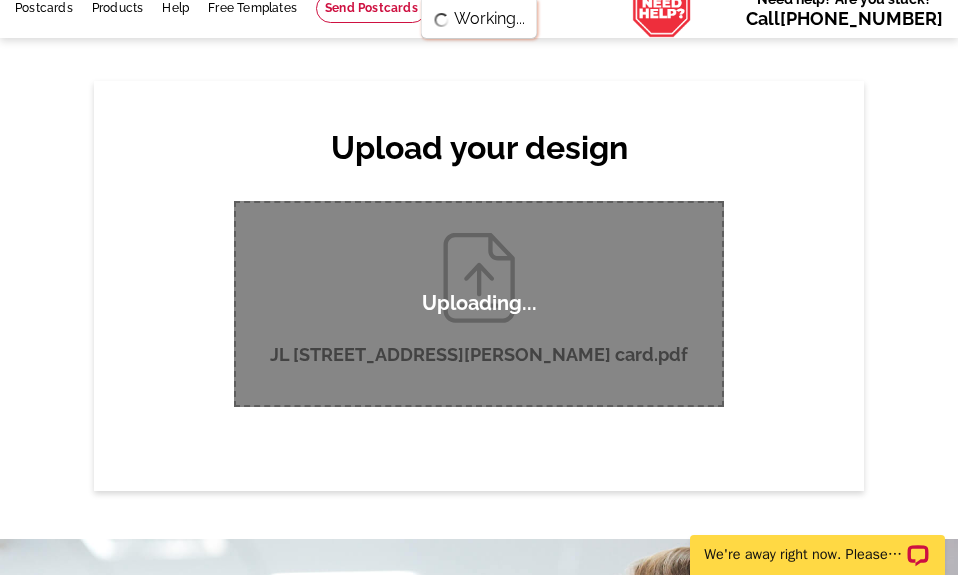 type 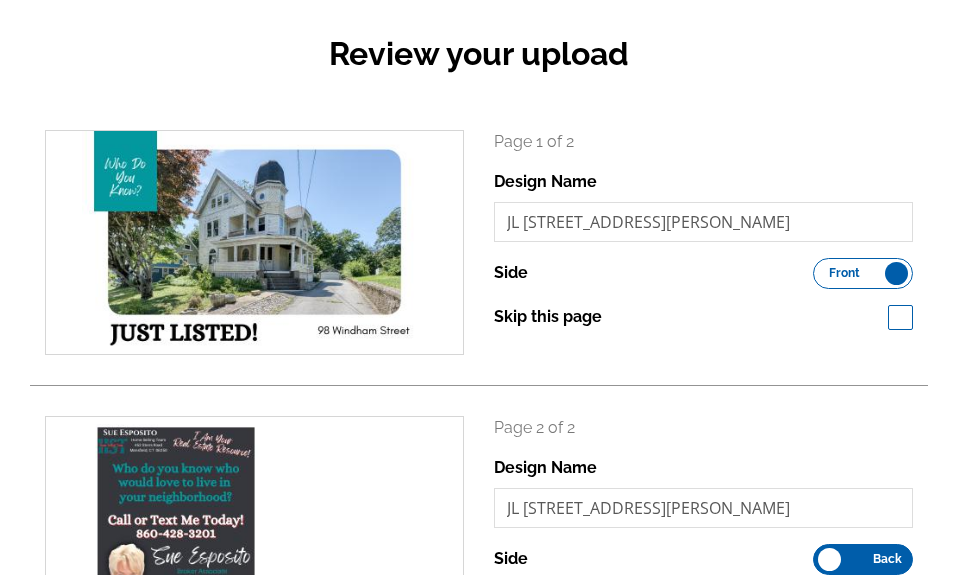 scroll, scrollTop: 300, scrollLeft: 0, axis: vertical 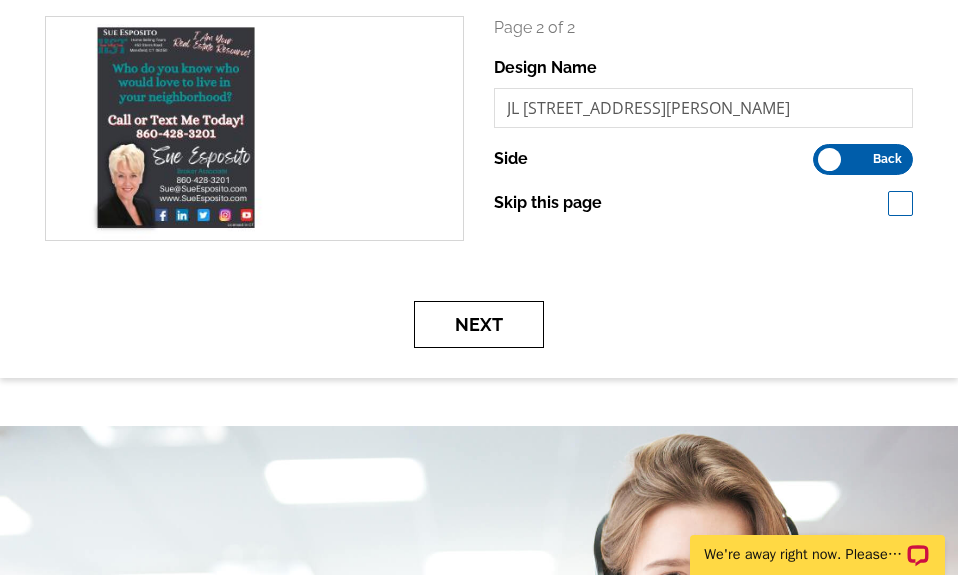 click on "Next" at bounding box center [479, 324] 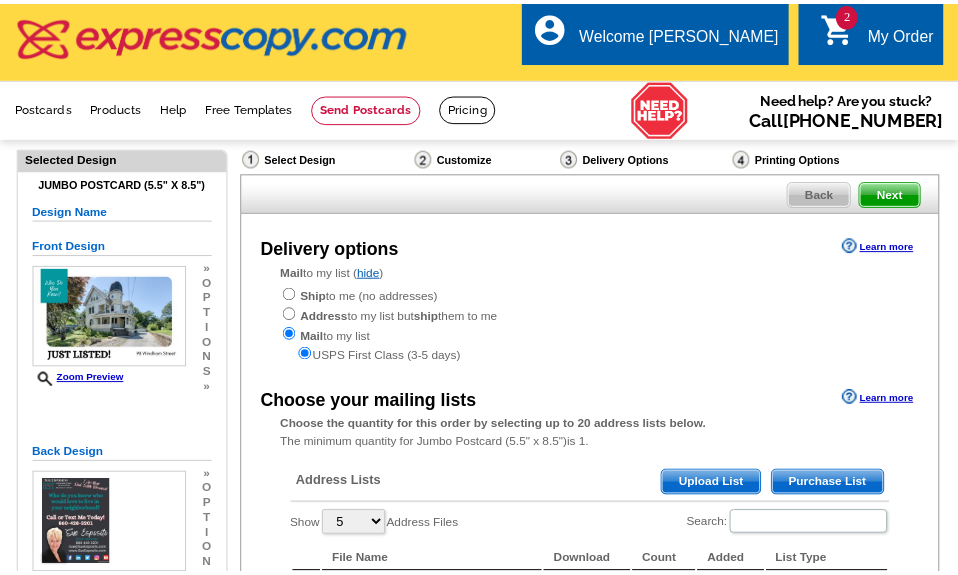 scroll, scrollTop: 0, scrollLeft: 0, axis: both 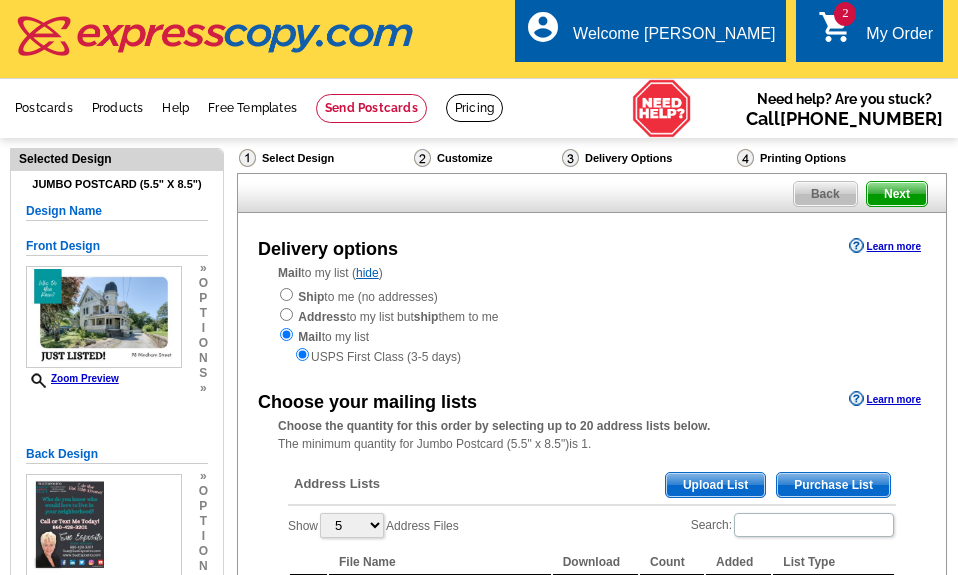 click on "Upload List" at bounding box center [715, 485] 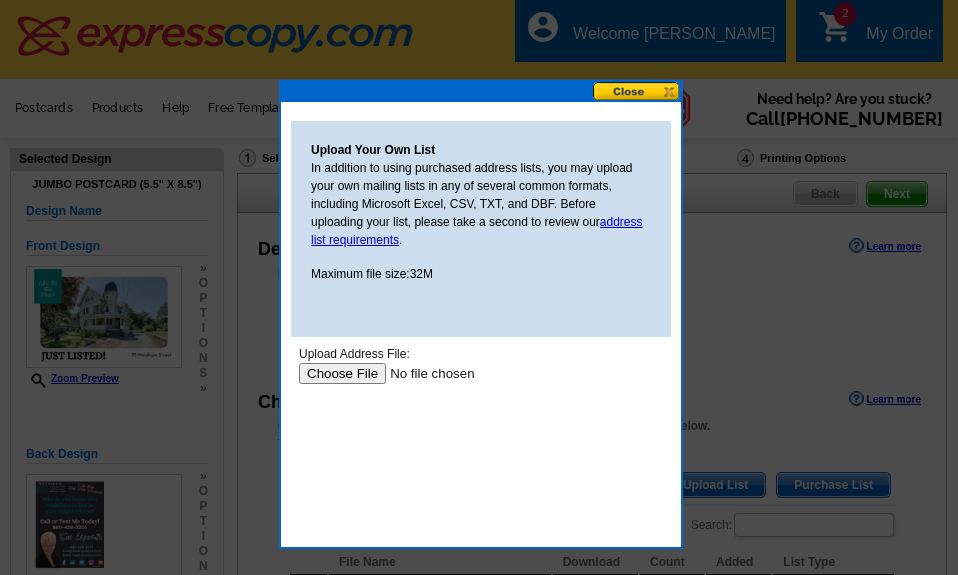 scroll, scrollTop: 0, scrollLeft: 0, axis: both 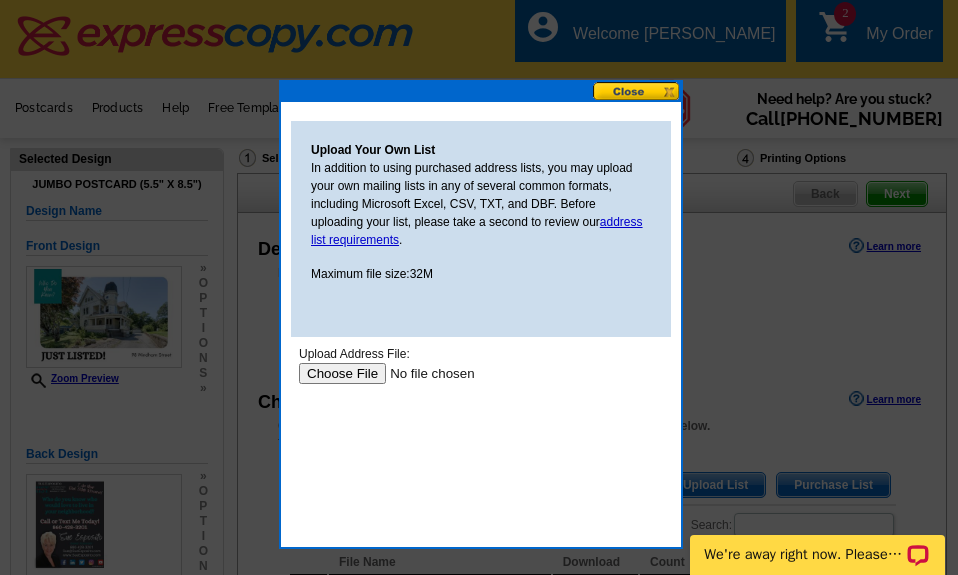 click at bounding box center (425, 373) 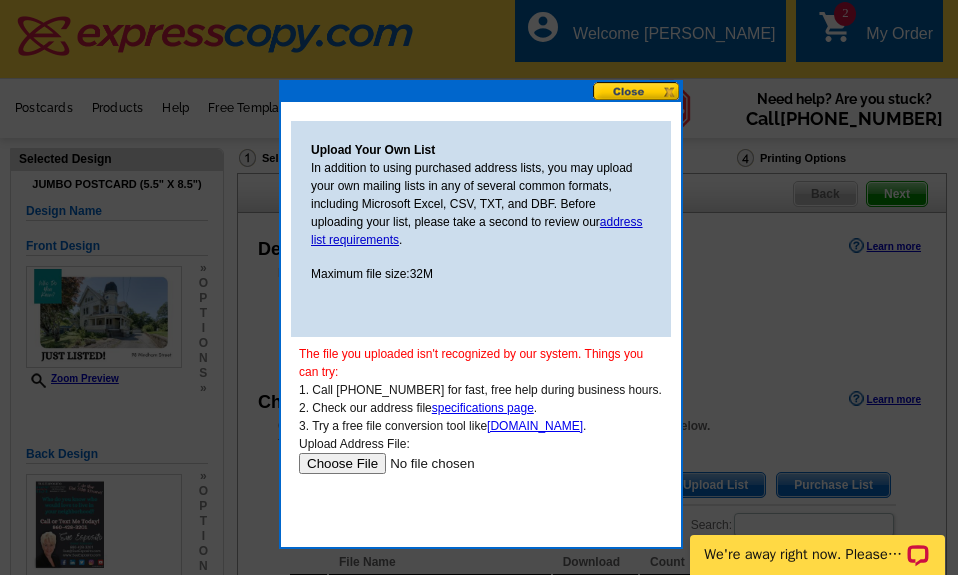 click at bounding box center (425, 463) 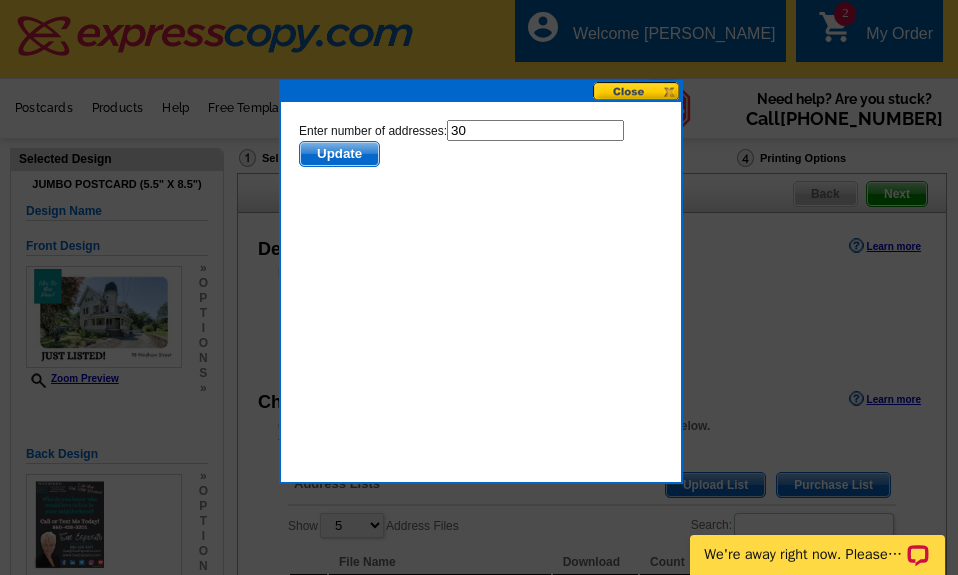 scroll, scrollTop: 0, scrollLeft: 0, axis: both 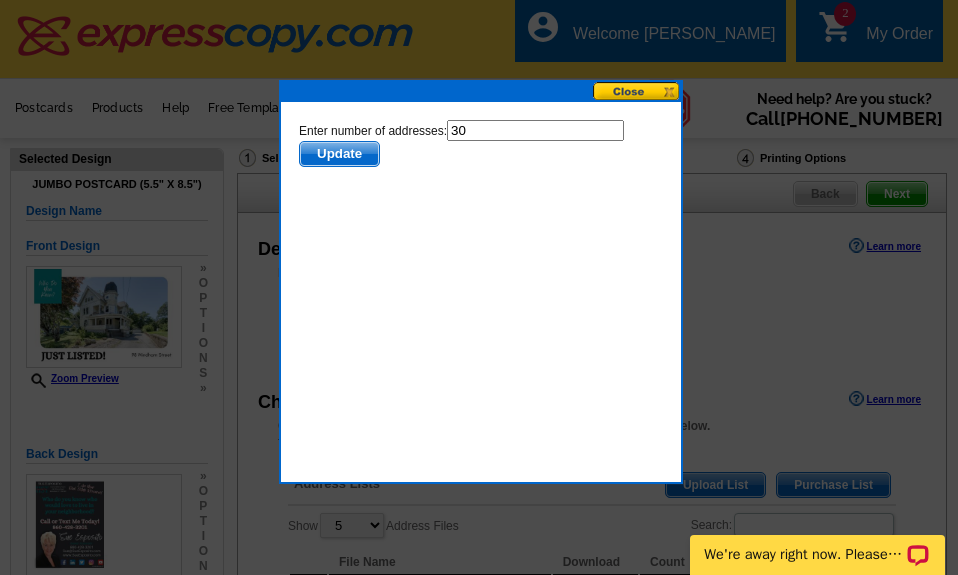click on "Update" at bounding box center [339, 154] 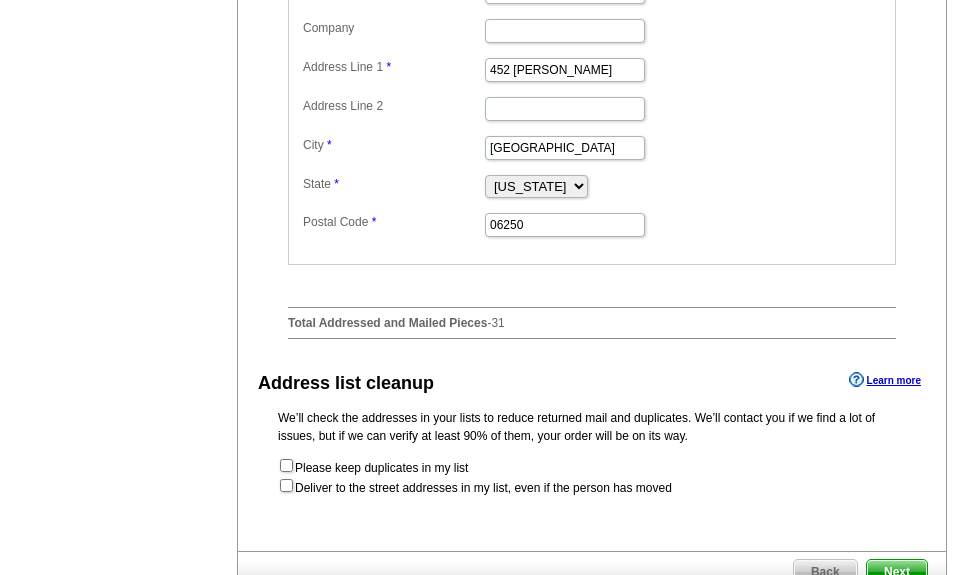 scroll, scrollTop: 1000, scrollLeft: 0, axis: vertical 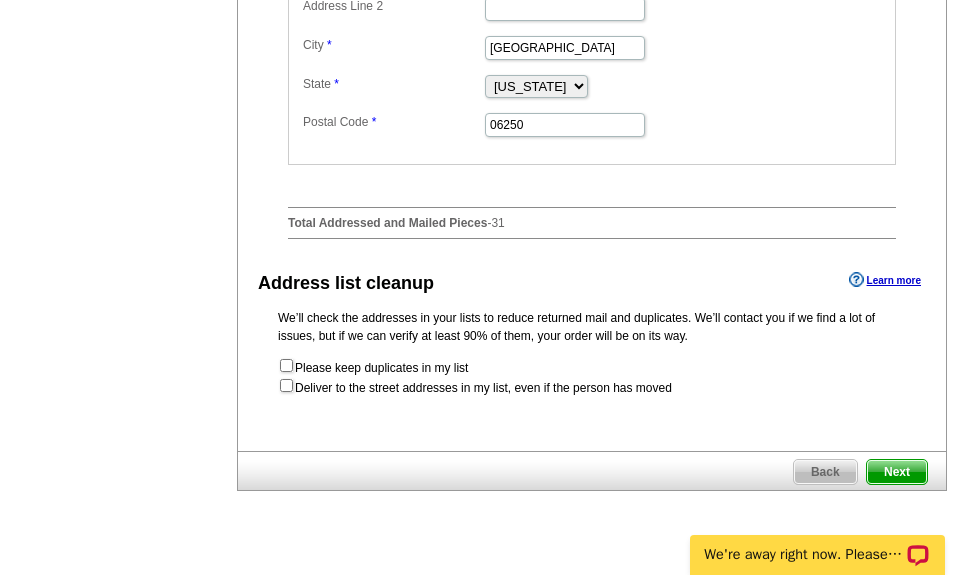click on "Next" at bounding box center (897, 472) 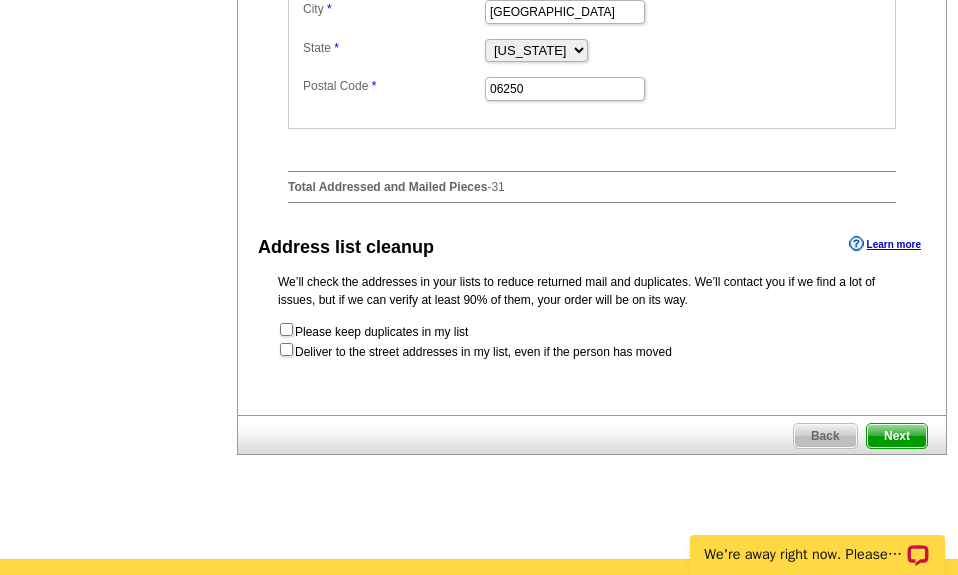 scroll, scrollTop: 0, scrollLeft: 0, axis: both 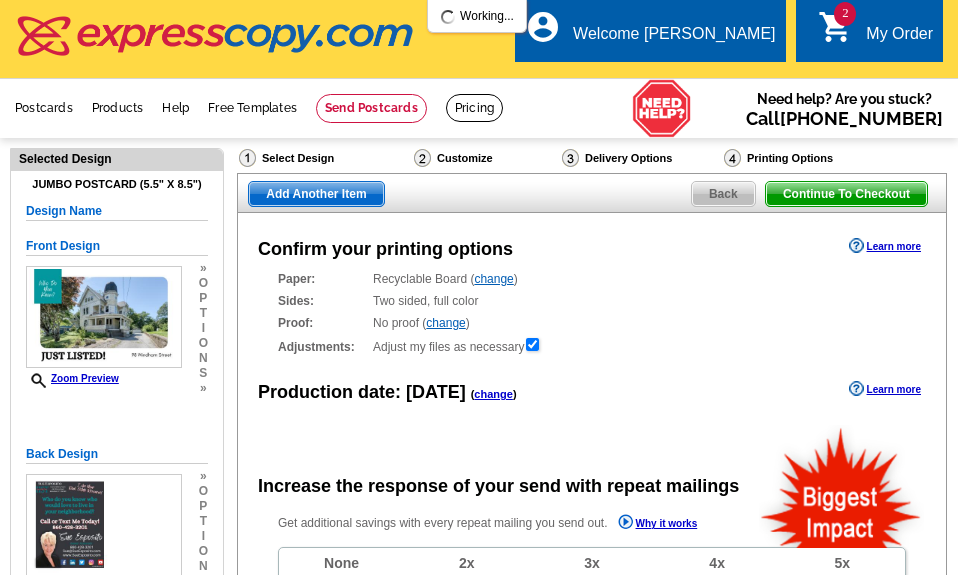 radio on "false" 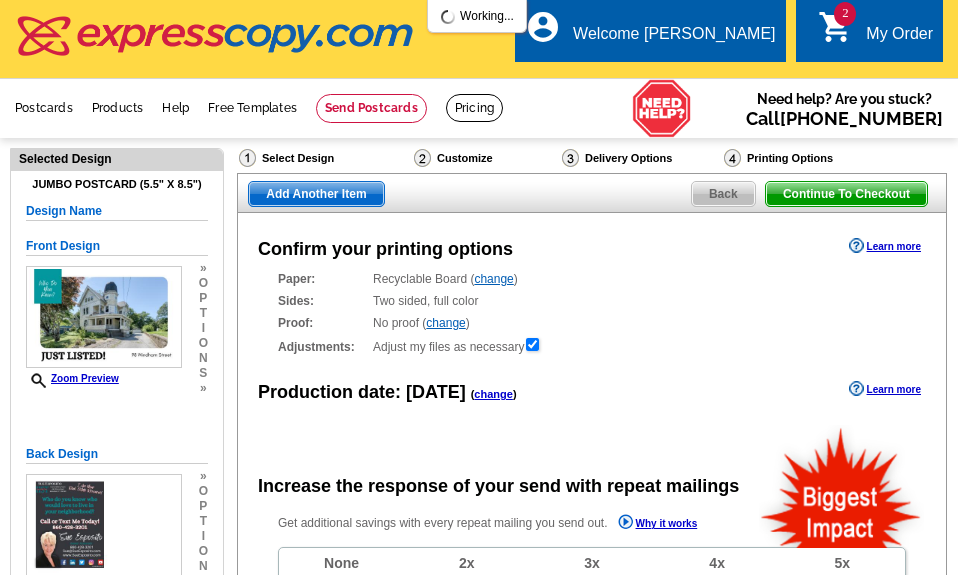 scroll, scrollTop: 200, scrollLeft: 0, axis: vertical 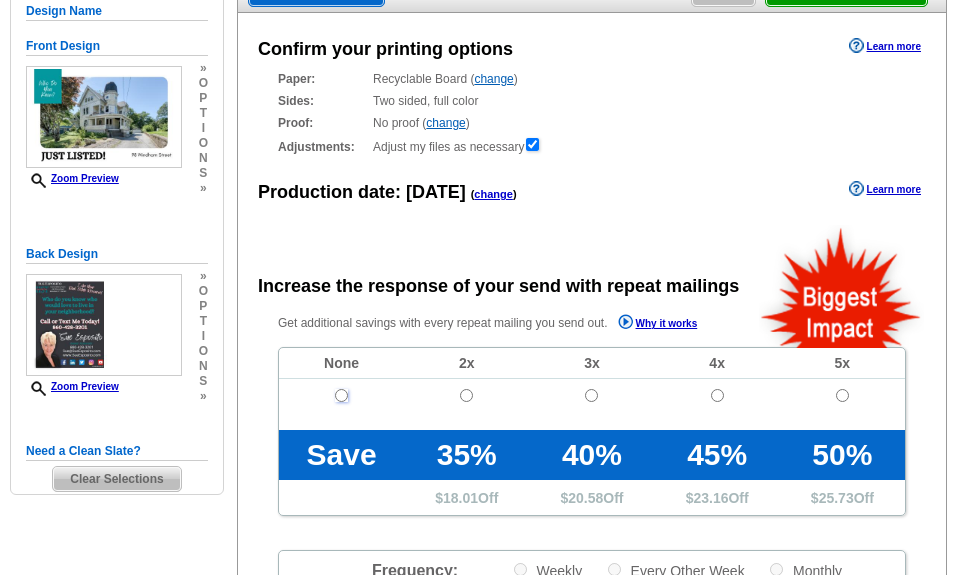 click at bounding box center (341, 395) 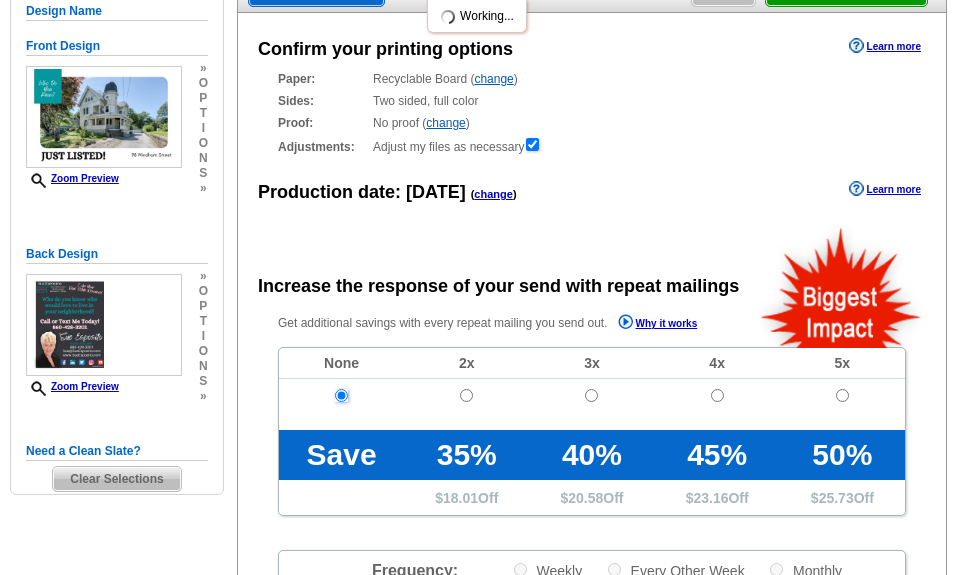 scroll, scrollTop: 600, scrollLeft: 0, axis: vertical 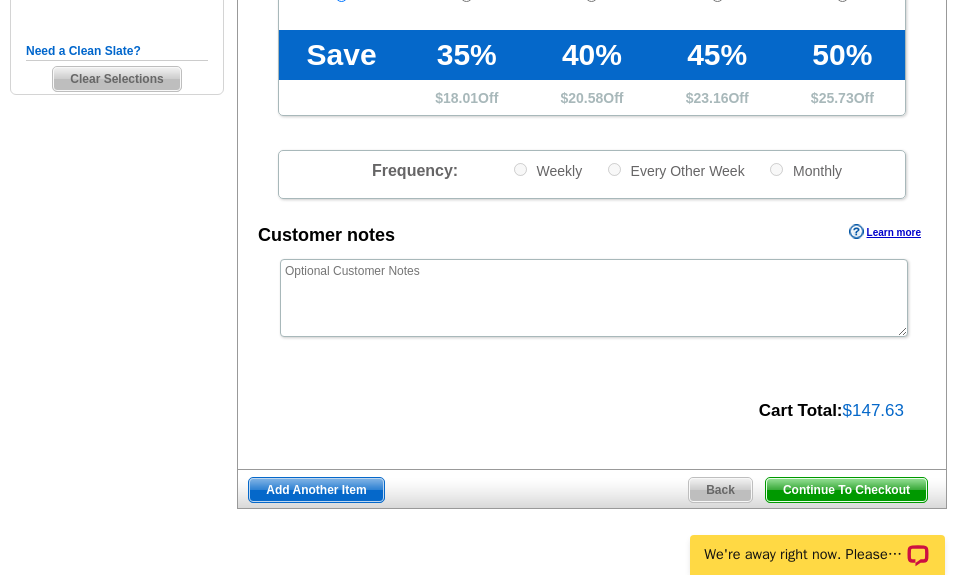 click on "Continue To Checkout" at bounding box center [846, 490] 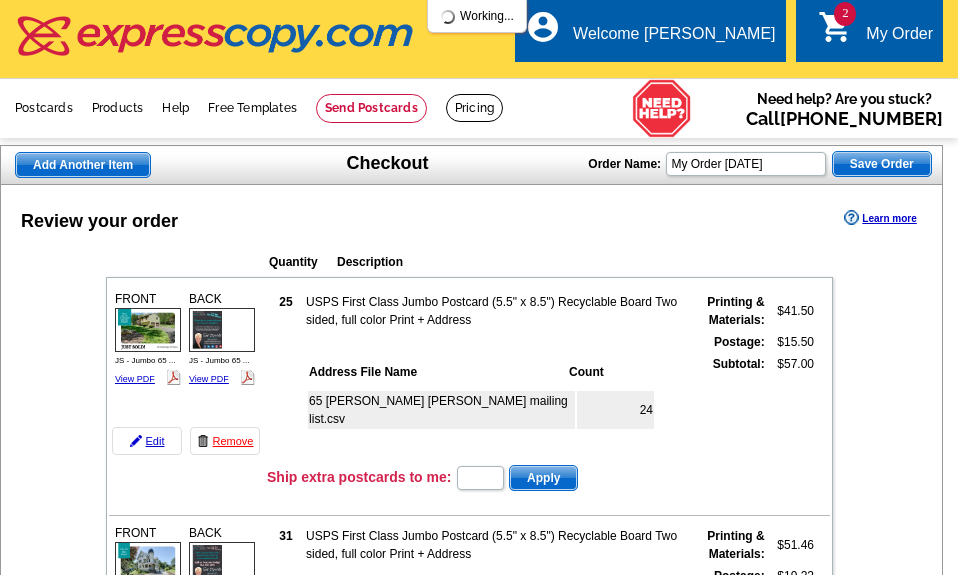 scroll, scrollTop: 0, scrollLeft: 0, axis: both 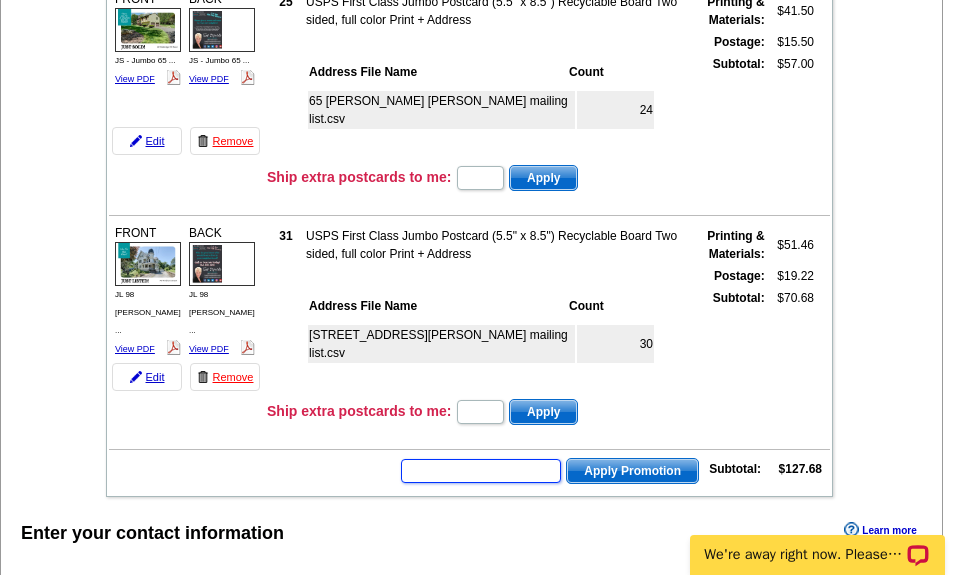 click at bounding box center [481, 471] 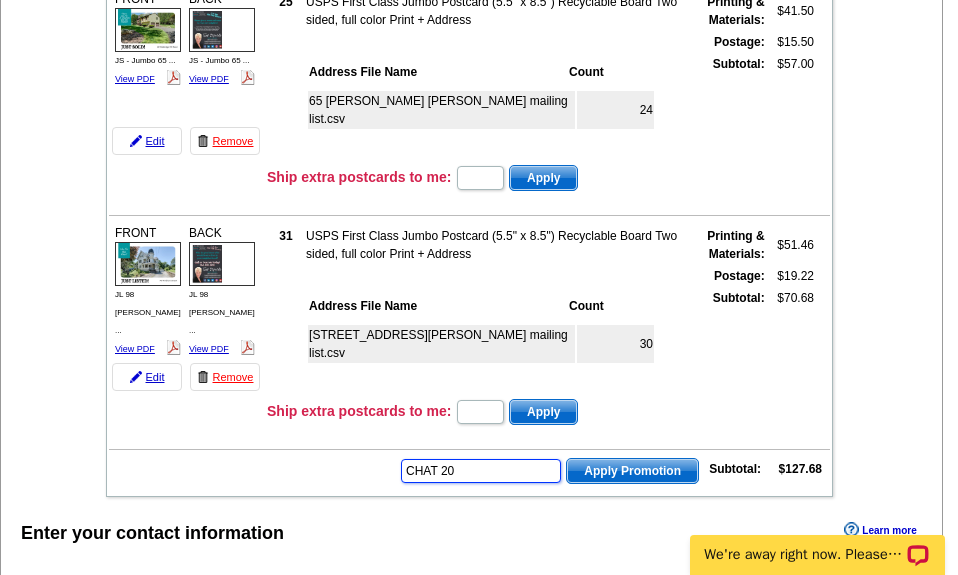 type on "CHAT 20" 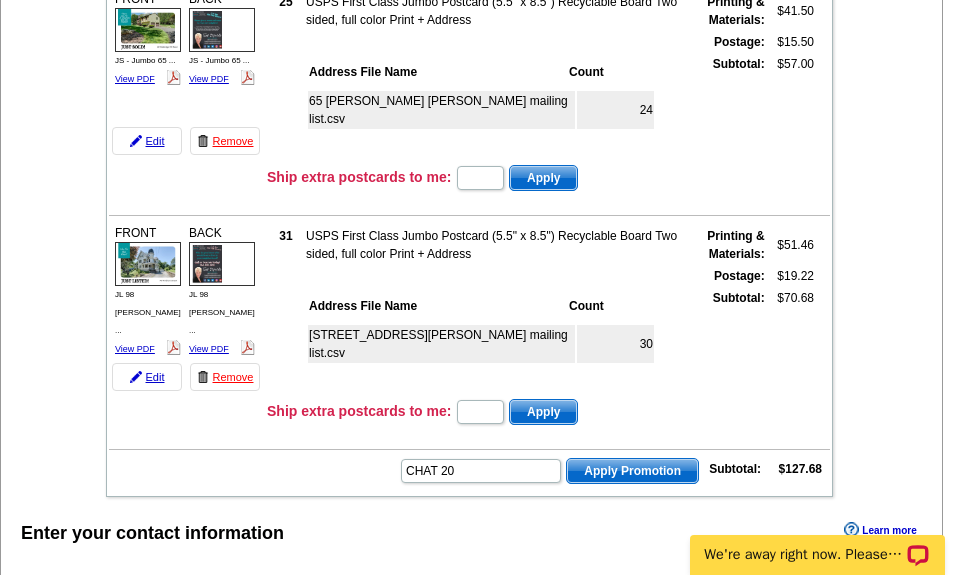click on "Apply Promotion" at bounding box center [632, 471] 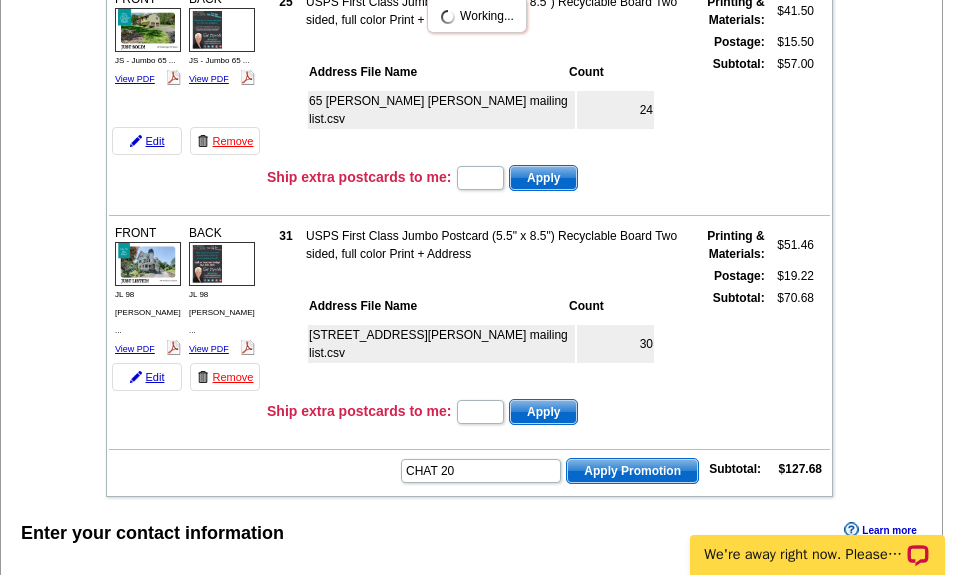 scroll, scrollTop: 0, scrollLeft: 0, axis: both 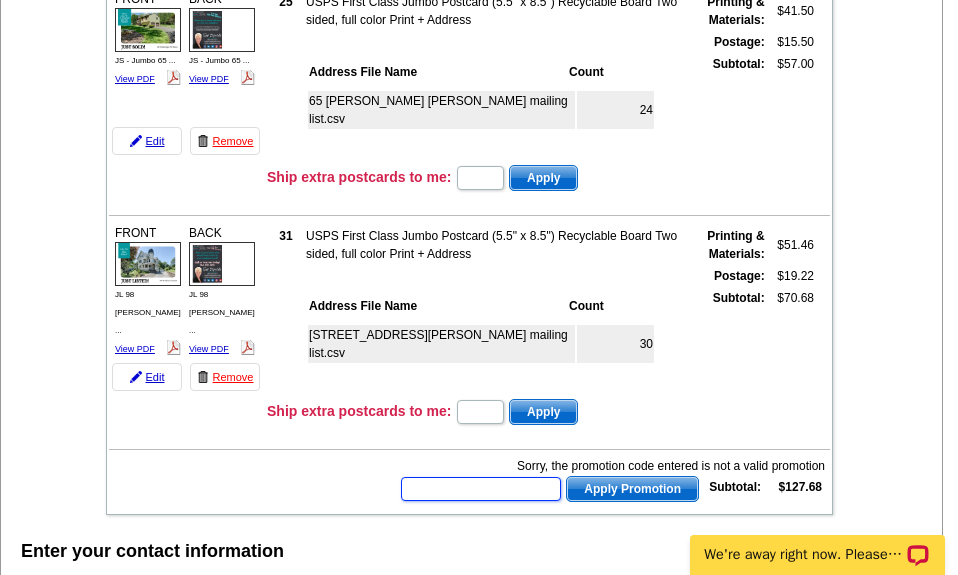 click at bounding box center (481, 489) 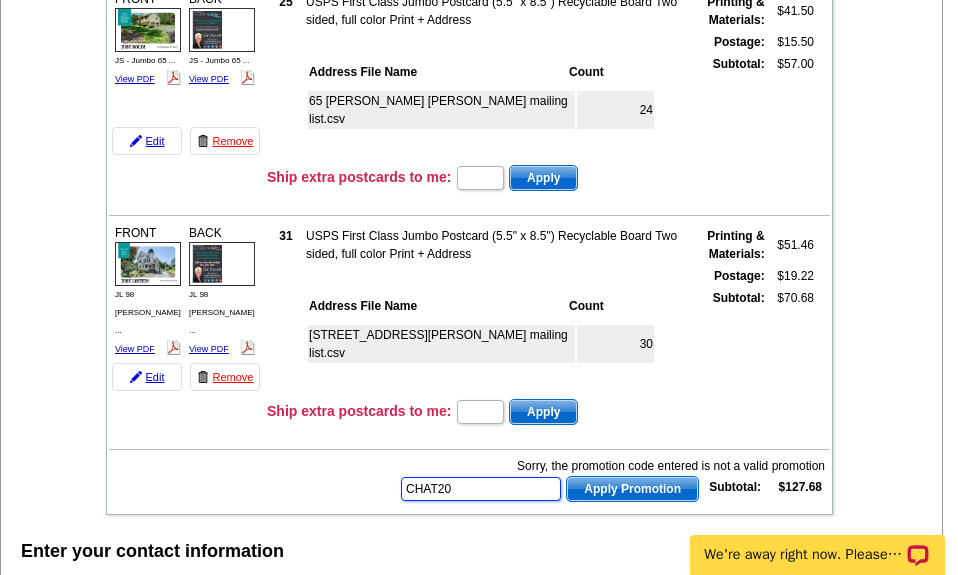 type on "CHAT20" 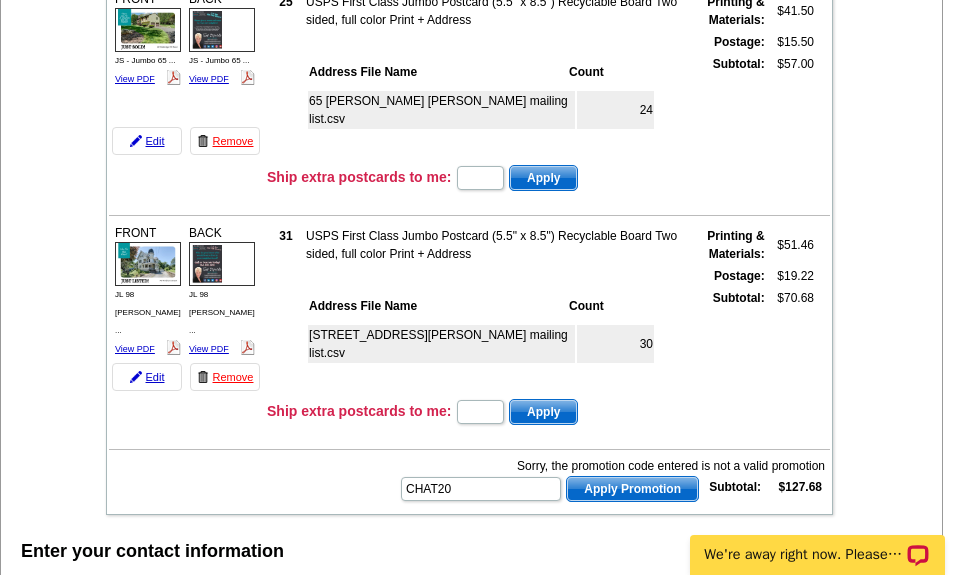 click on "Apply Promotion" at bounding box center [632, 489] 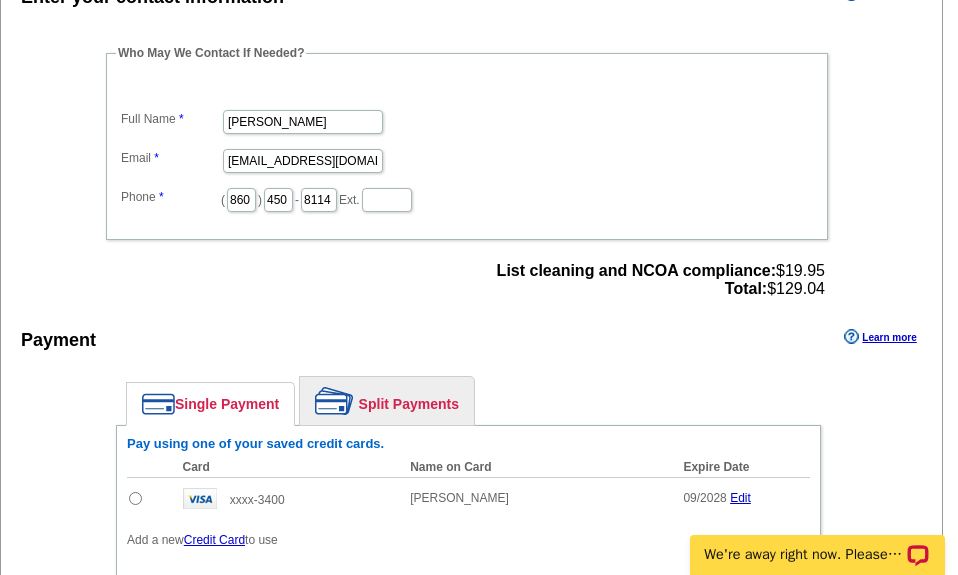 scroll, scrollTop: 1000, scrollLeft: 0, axis: vertical 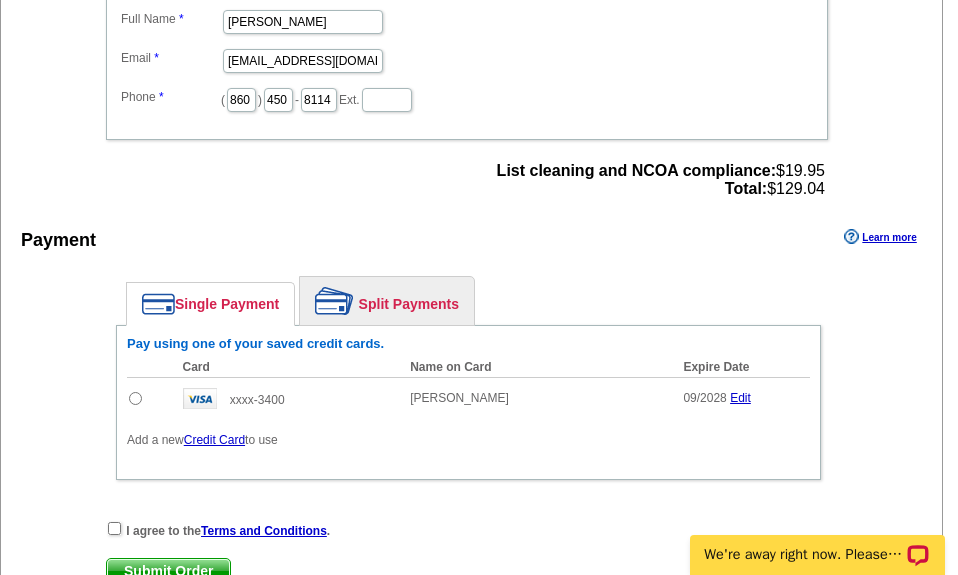 click at bounding box center [135, 398] 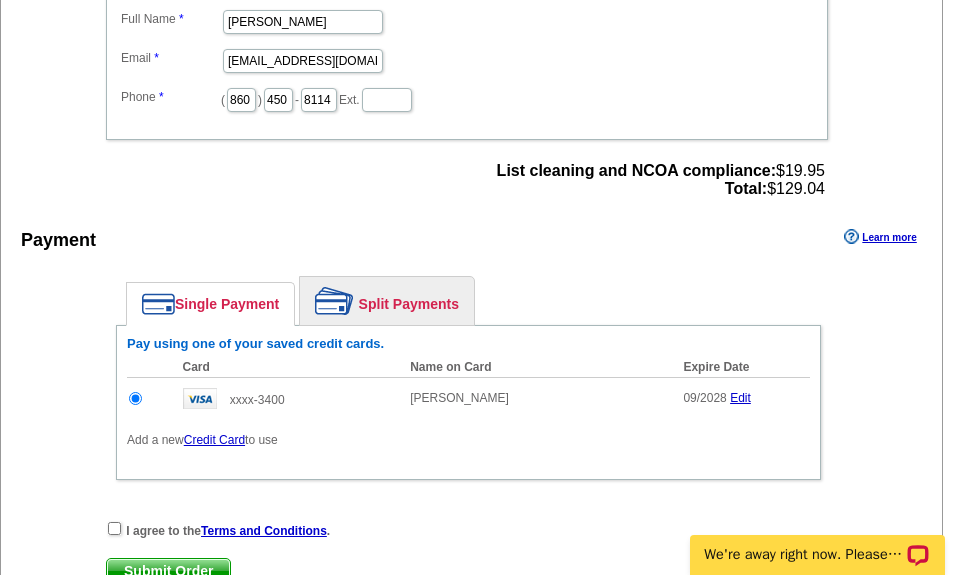 scroll, scrollTop: 1100, scrollLeft: 0, axis: vertical 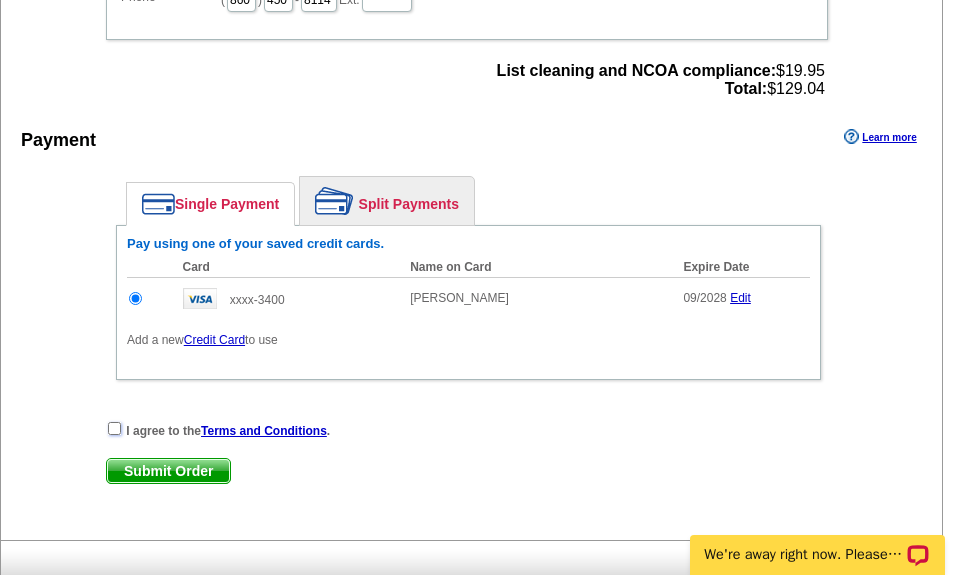 click at bounding box center [114, 428] 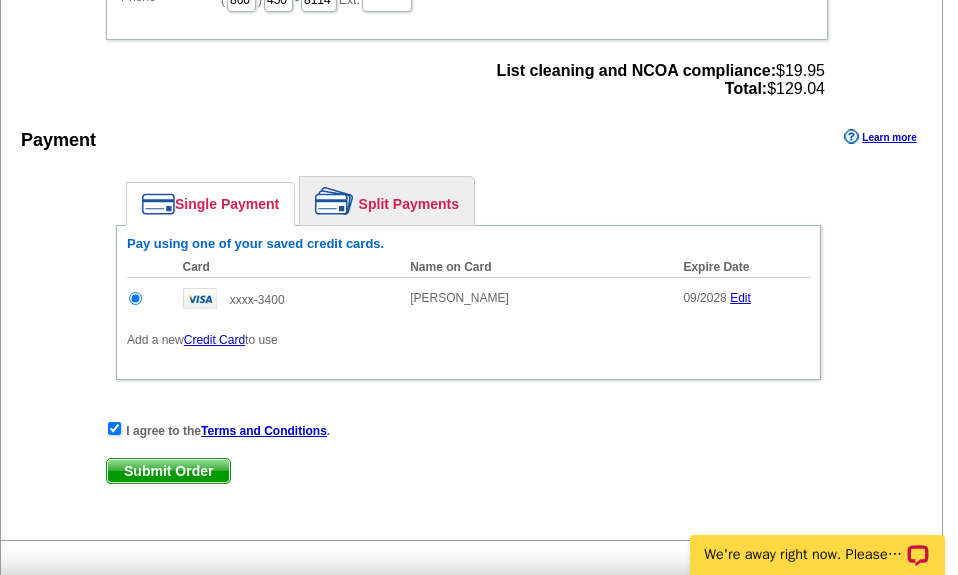 click on "Submit Order" at bounding box center [168, 471] 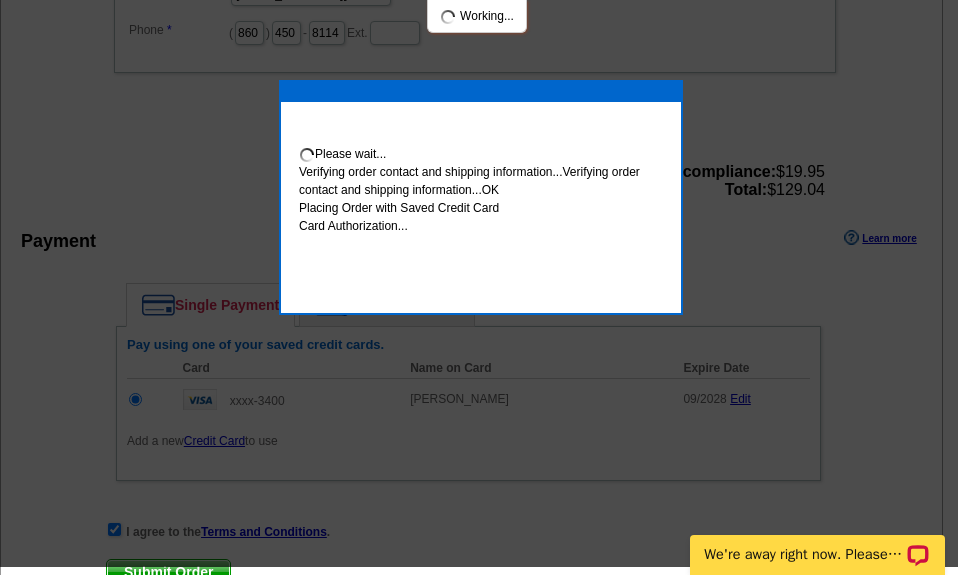 scroll, scrollTop: 1092, scrollLeft: 0, axis: vertical 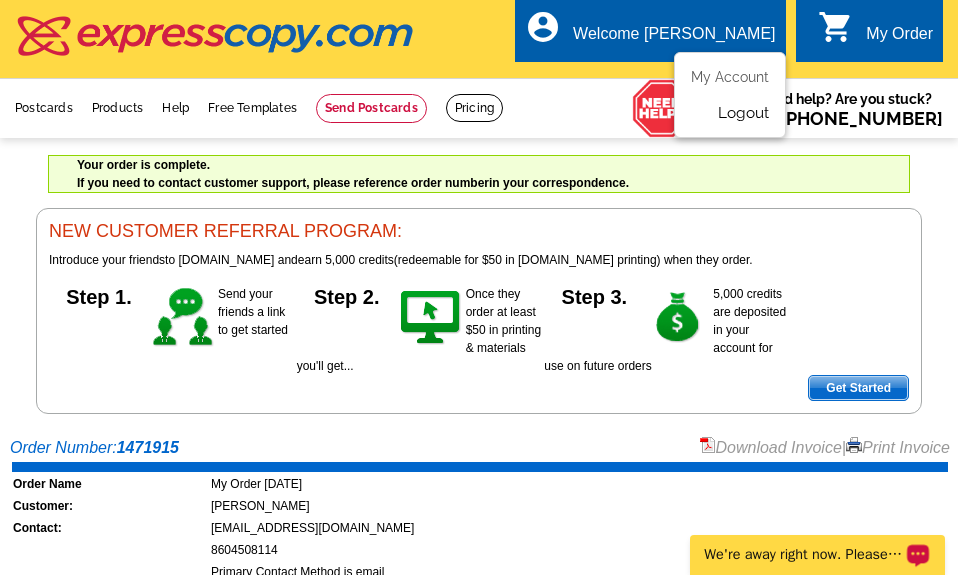 click on "Logout" at bounding box center (743, 113) 